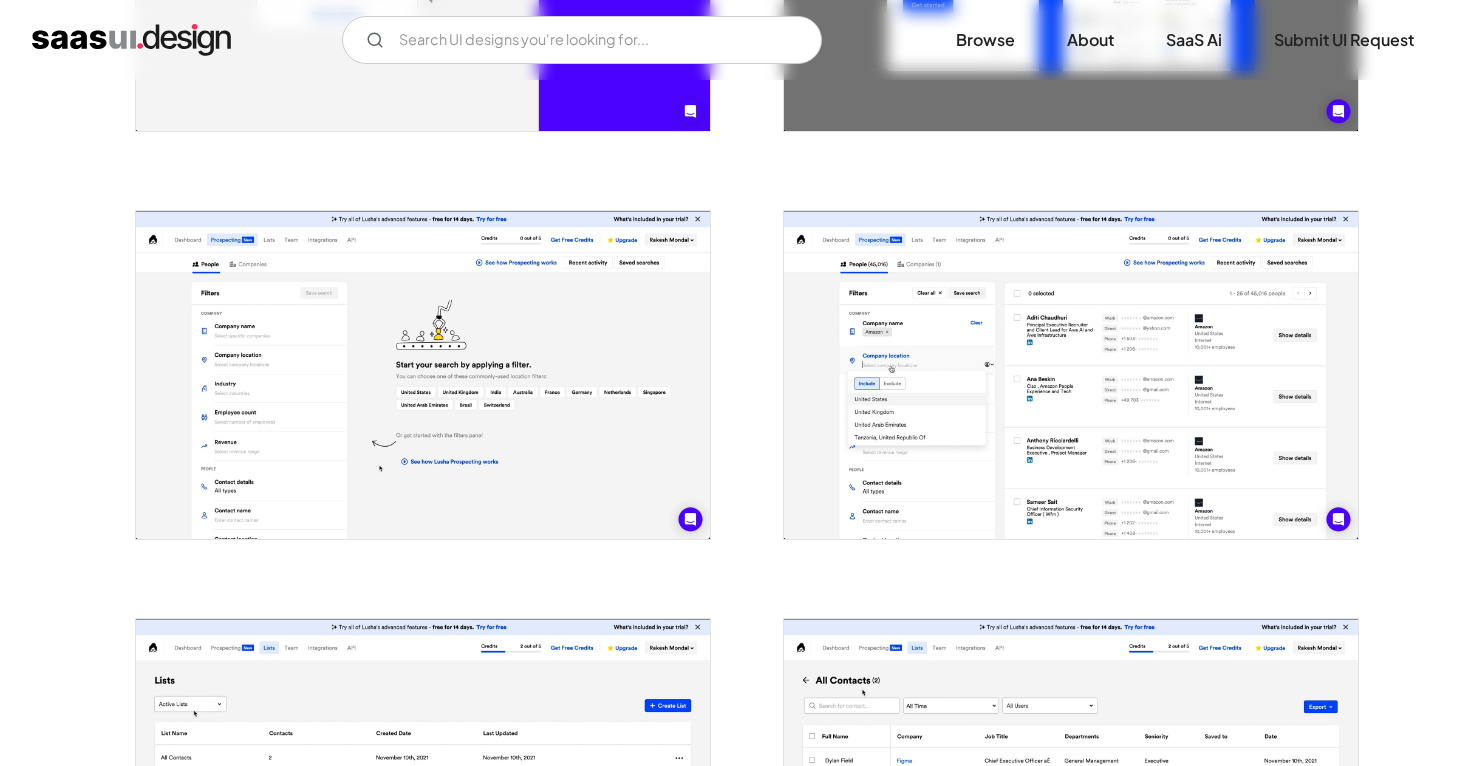 scroll, scrollTop: 1194, scrollLeft: 0, axis: vertical 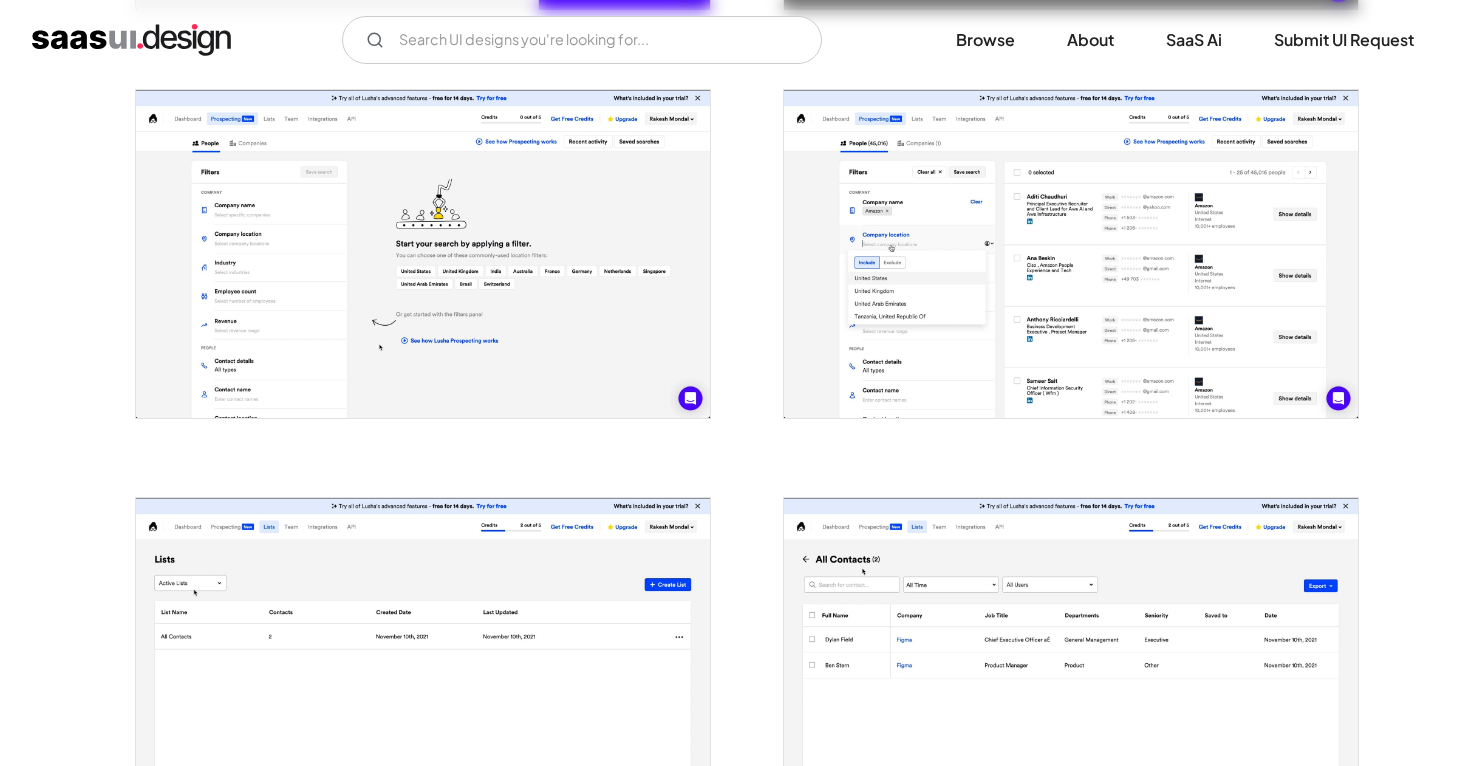 click at bounding box center [423, 254] 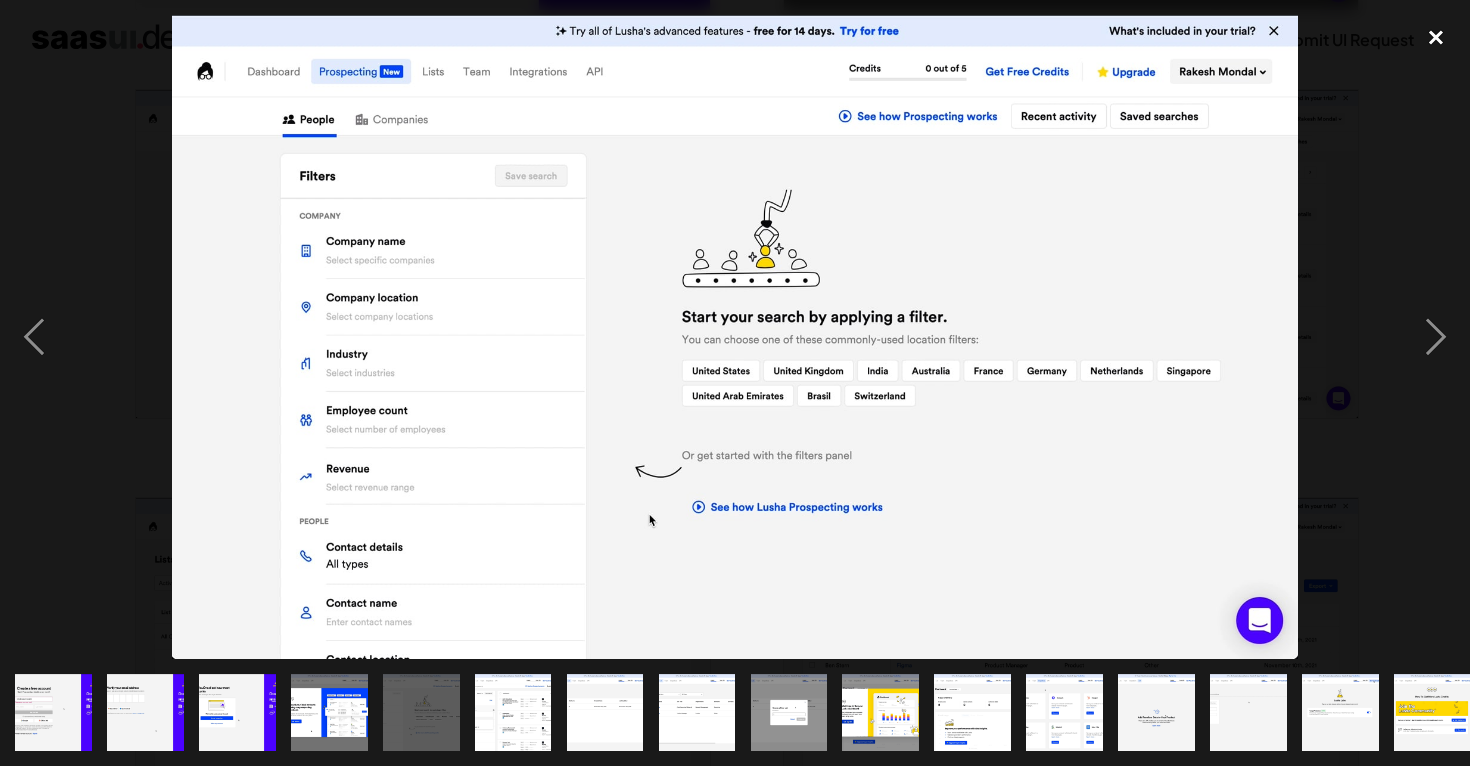 click at bounding box center [1436, 37] 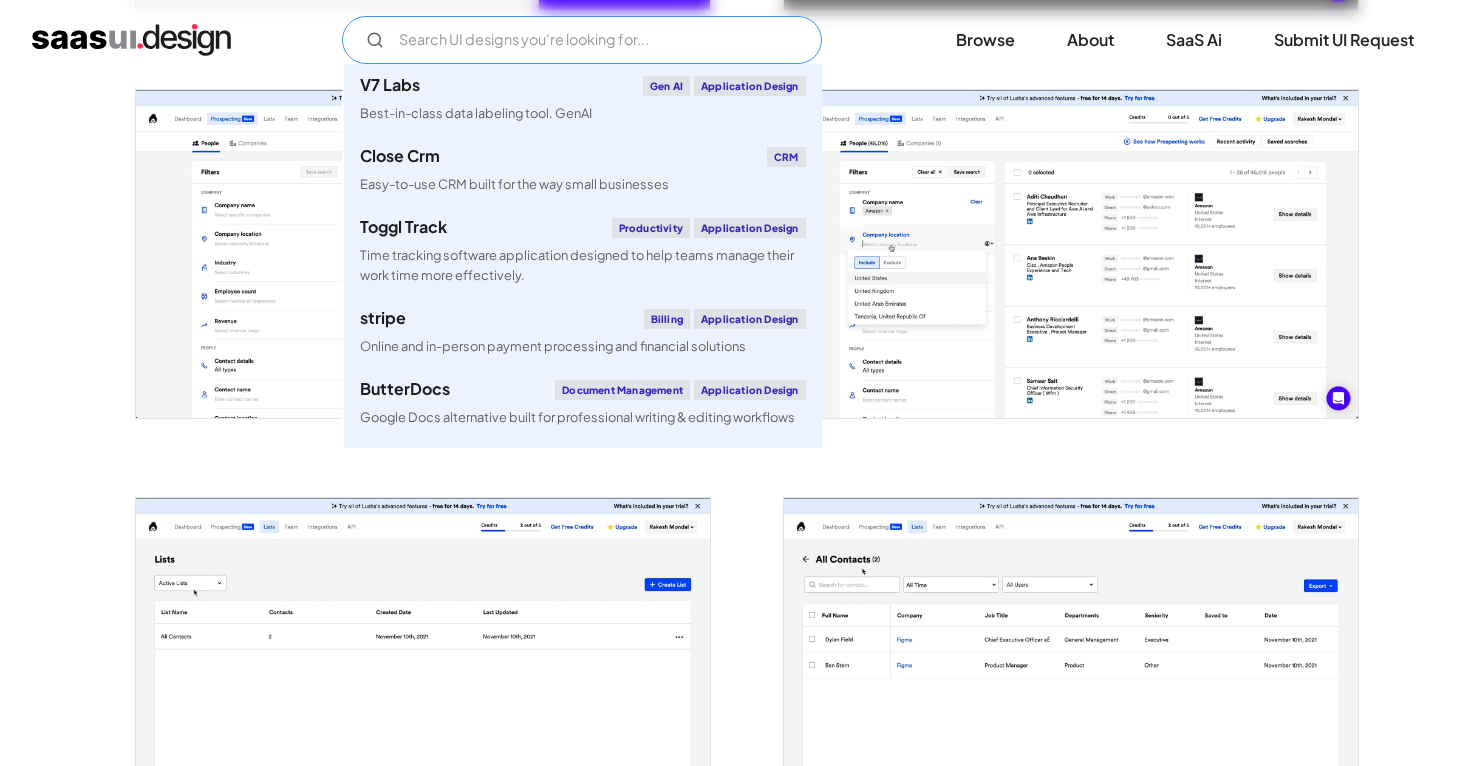 click at bounding box center [582, 40] 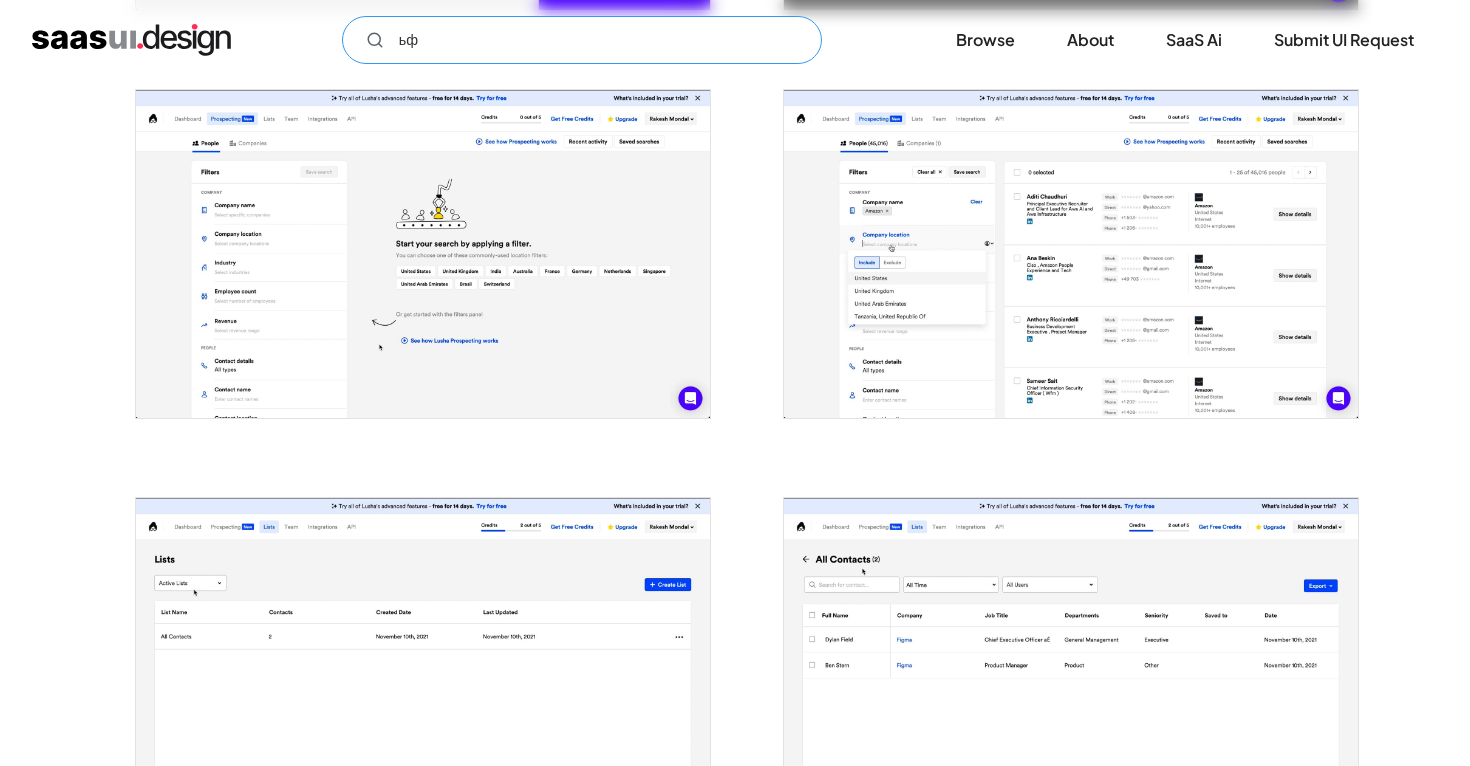 type on "ь" 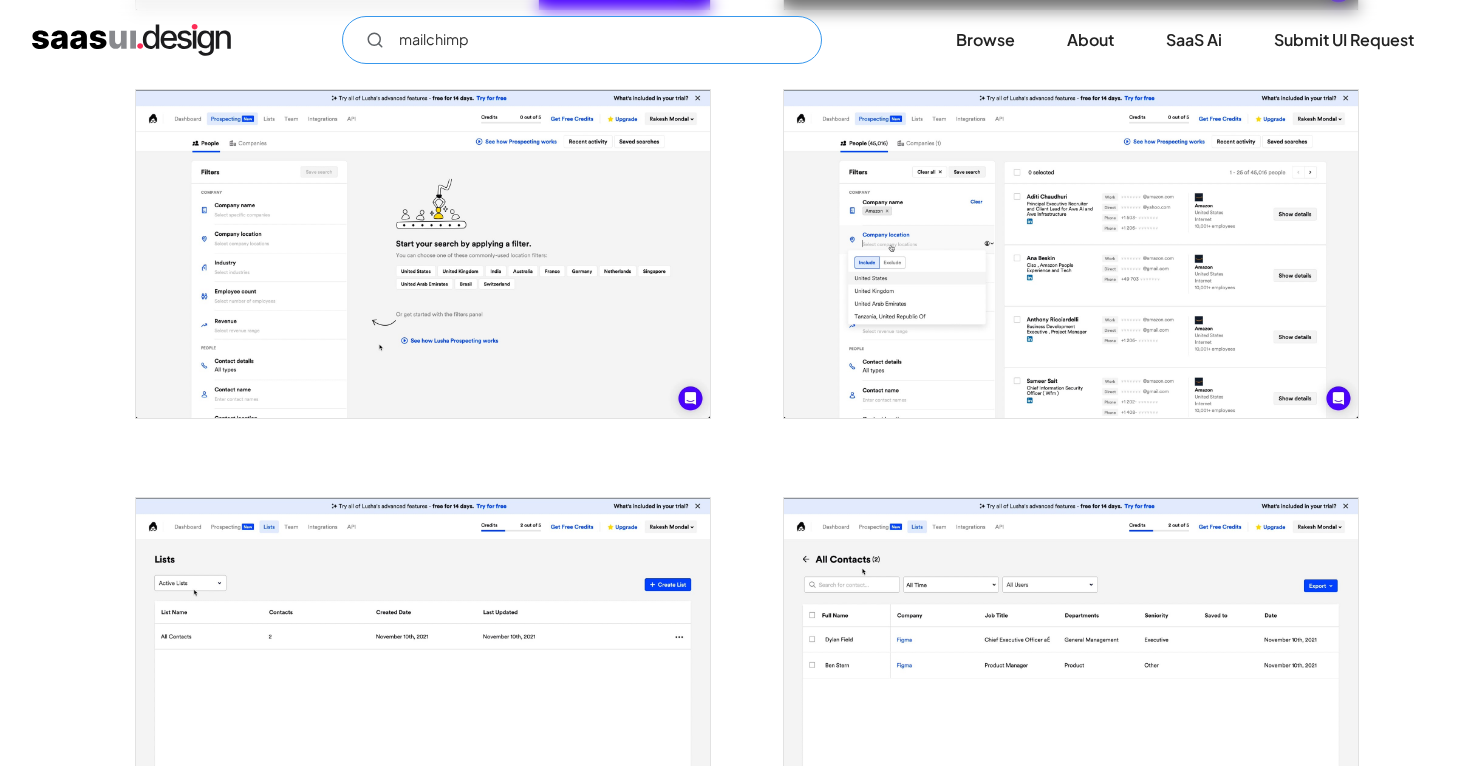 click on "mailchimp" at bounding box center (582, 40) 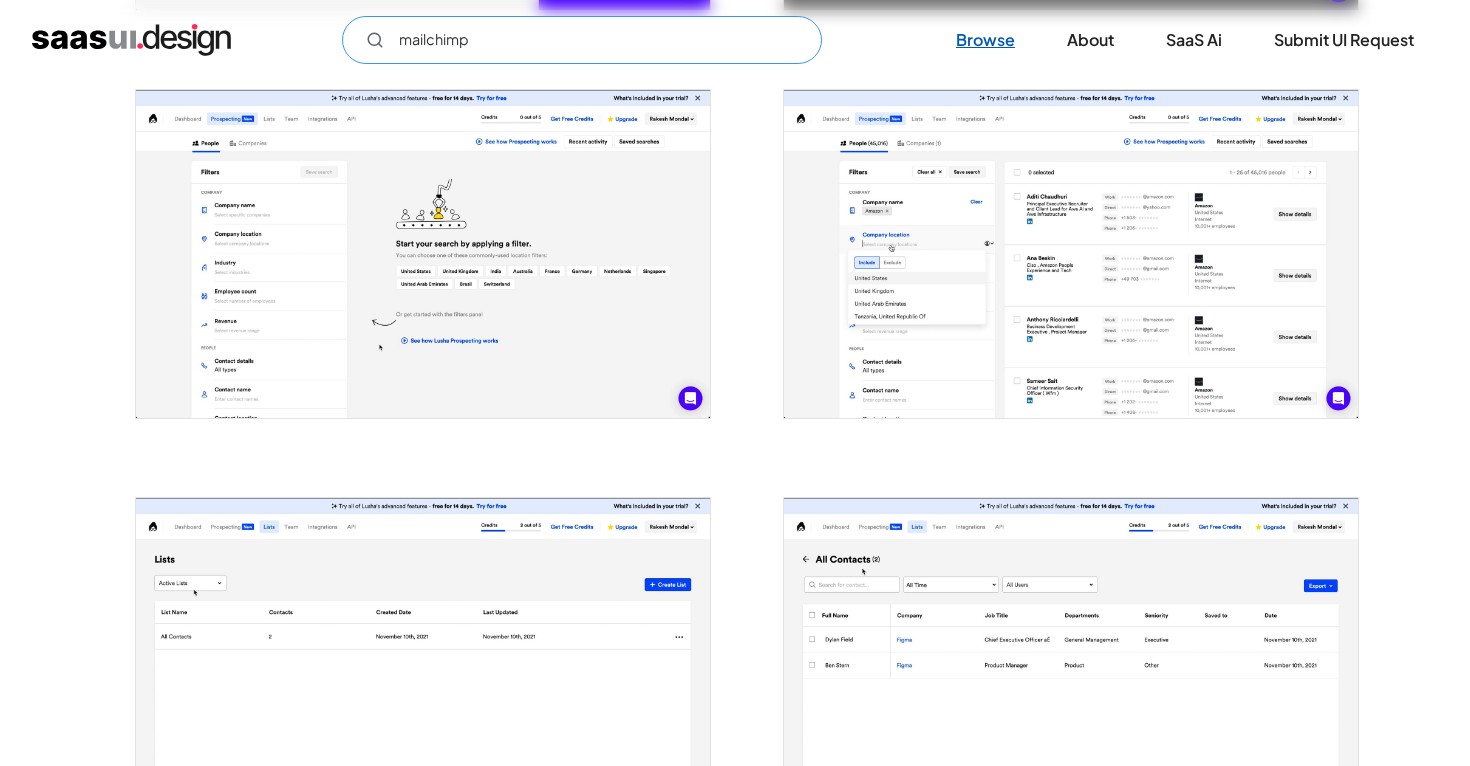 type on "mailchimp" 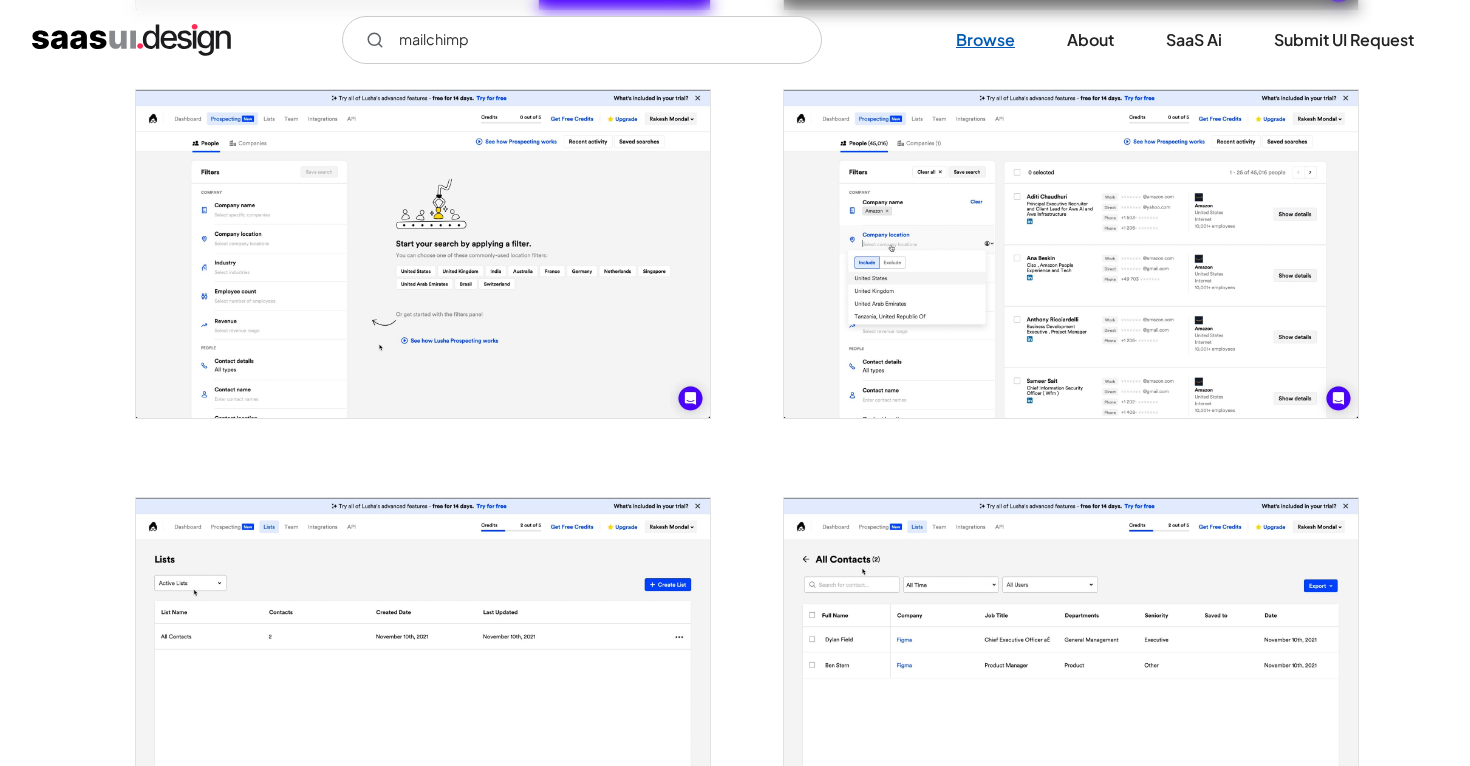 click on "Browse" at bounding box center [985, 40] 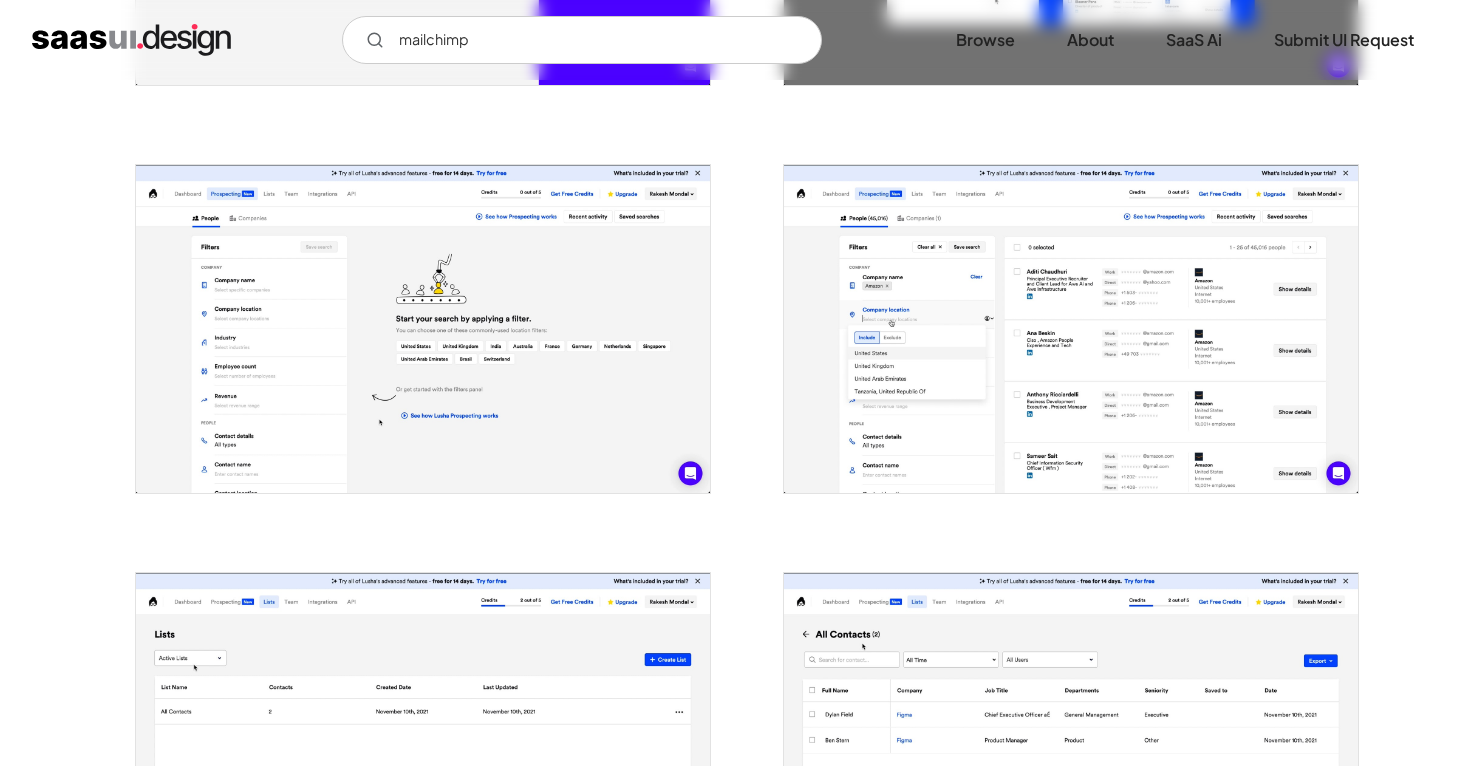 scroll, scrollTop: 1079, scrollLeft: 0, axis: vertical 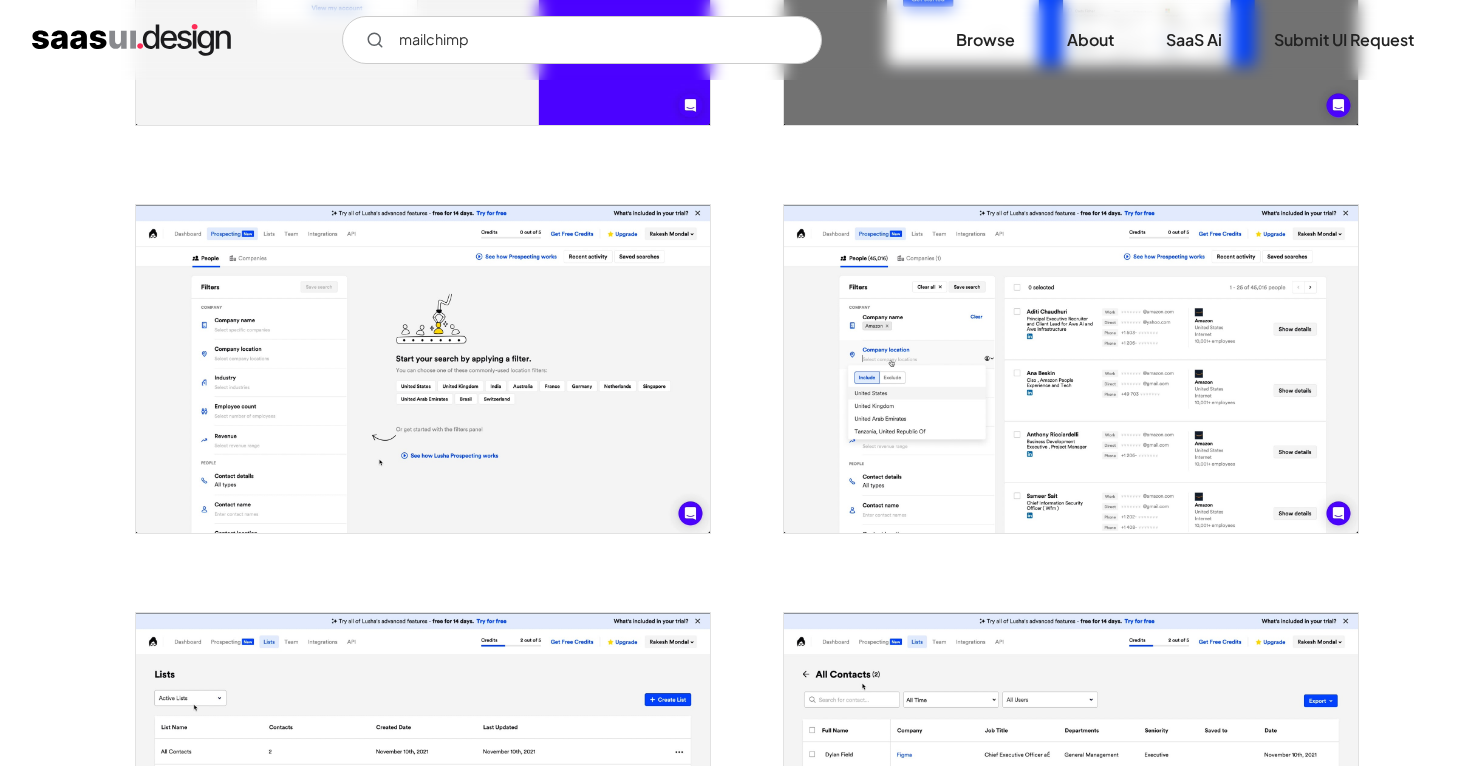 click at bounding box center (1071, 369) 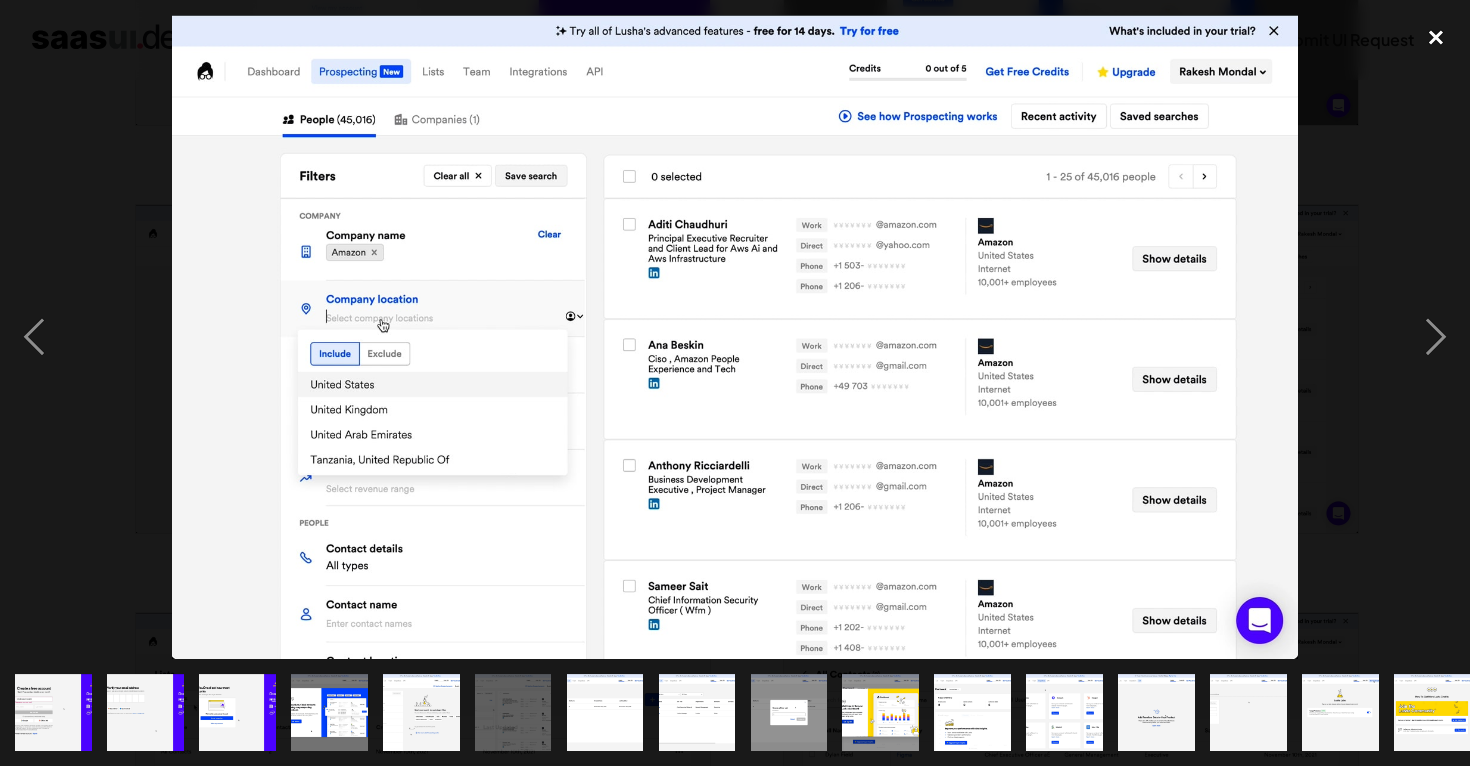 click at bounding box center [1436, 37] 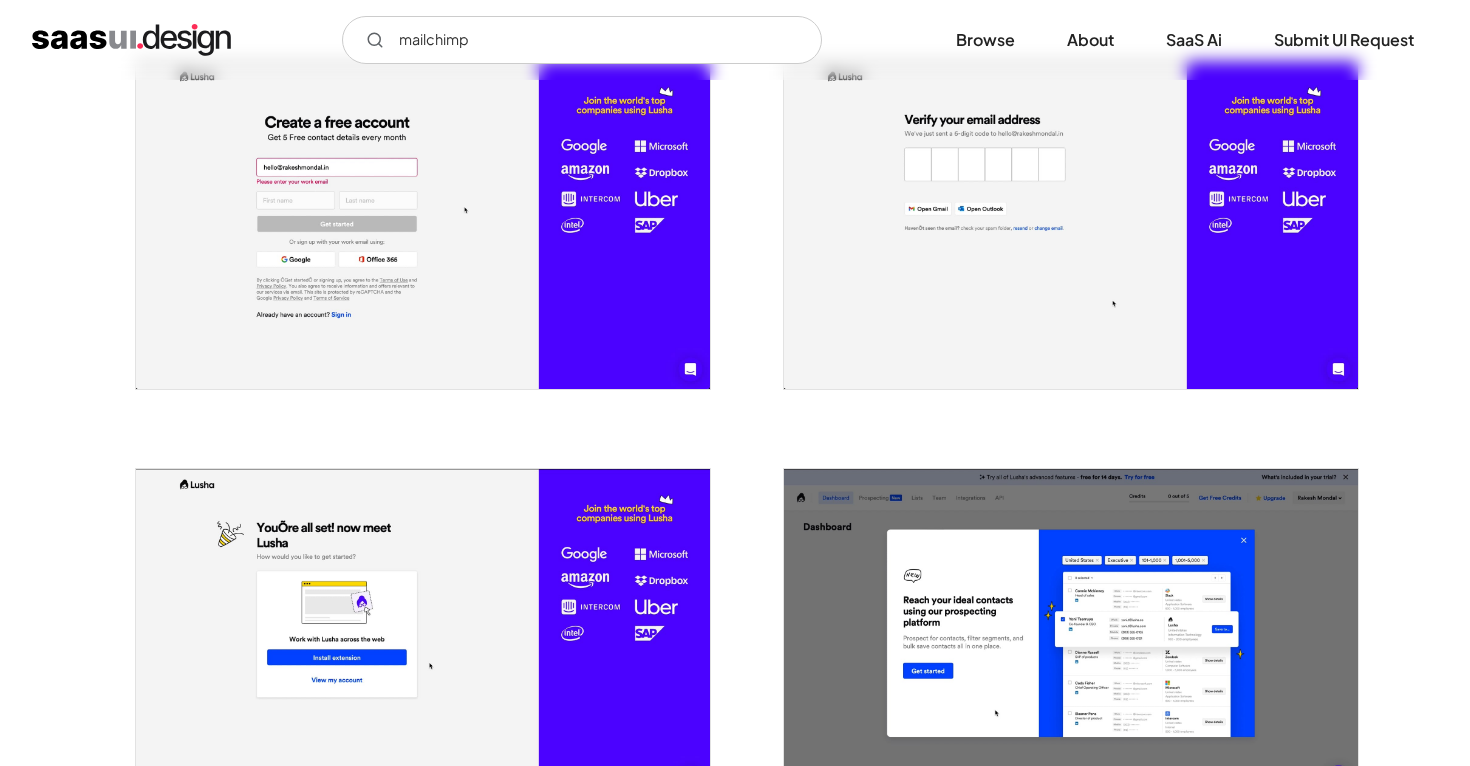 scroll, scrollTop: 0, scrollLeft: 0, axis: both 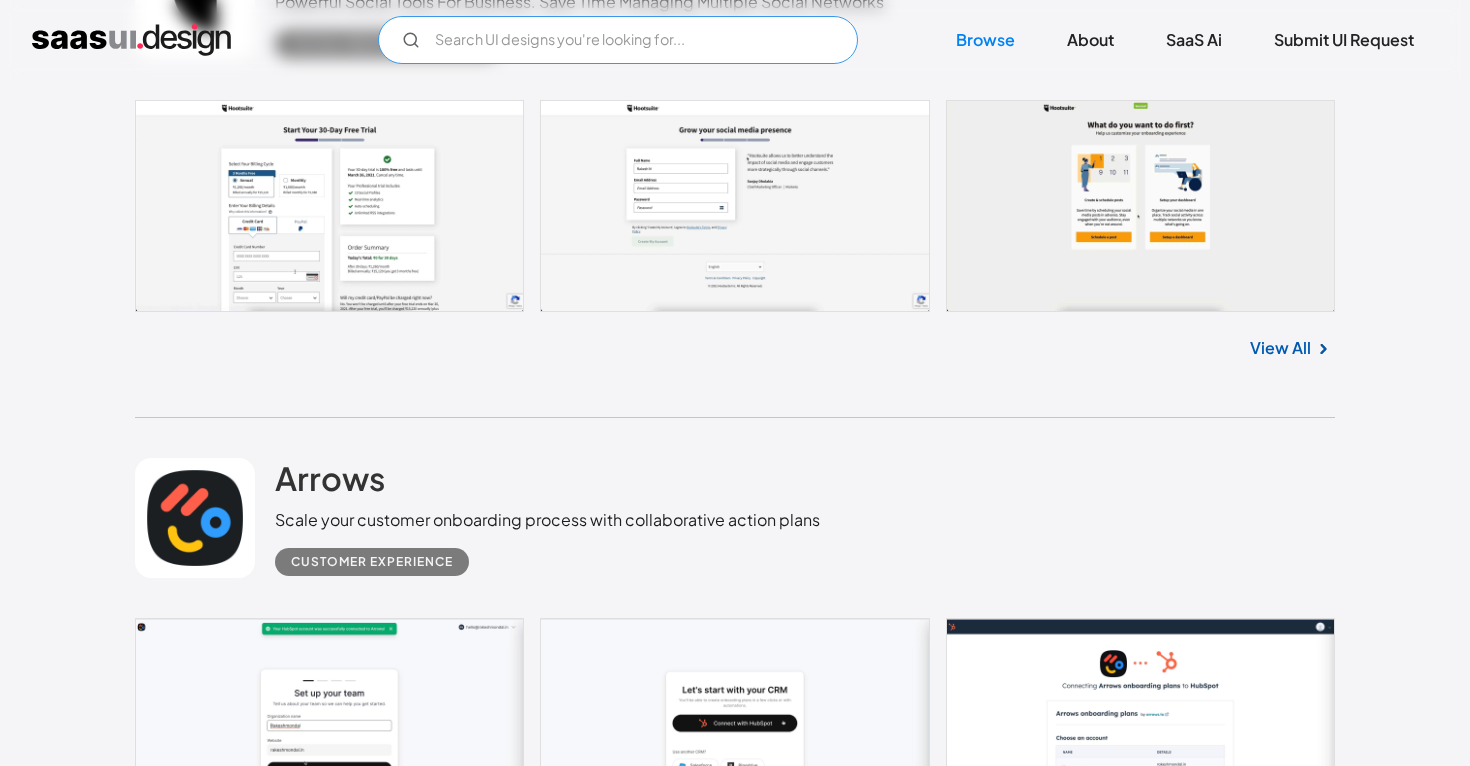 click at bounding box center (618, 40) 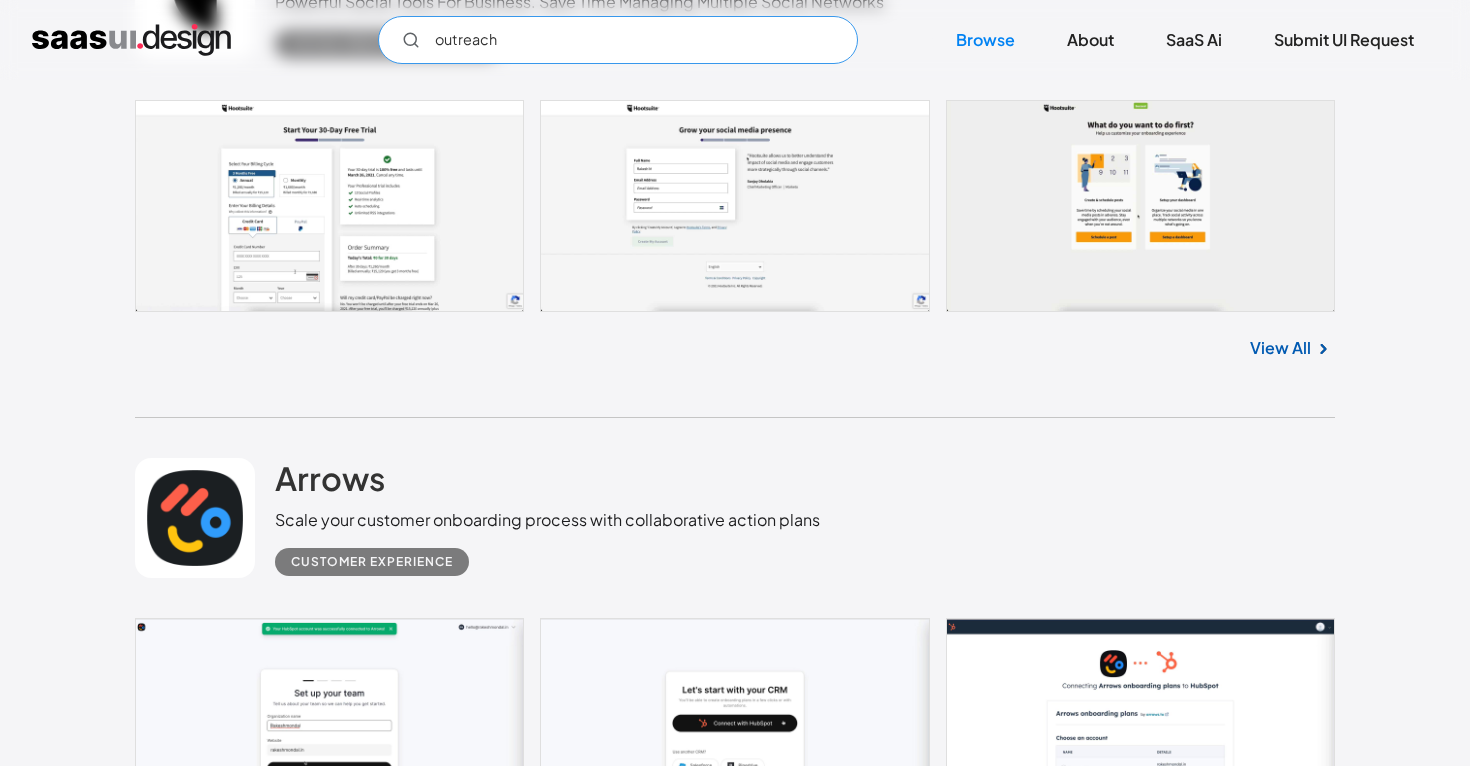 click on "outreach" at bounding box center [618, 40] 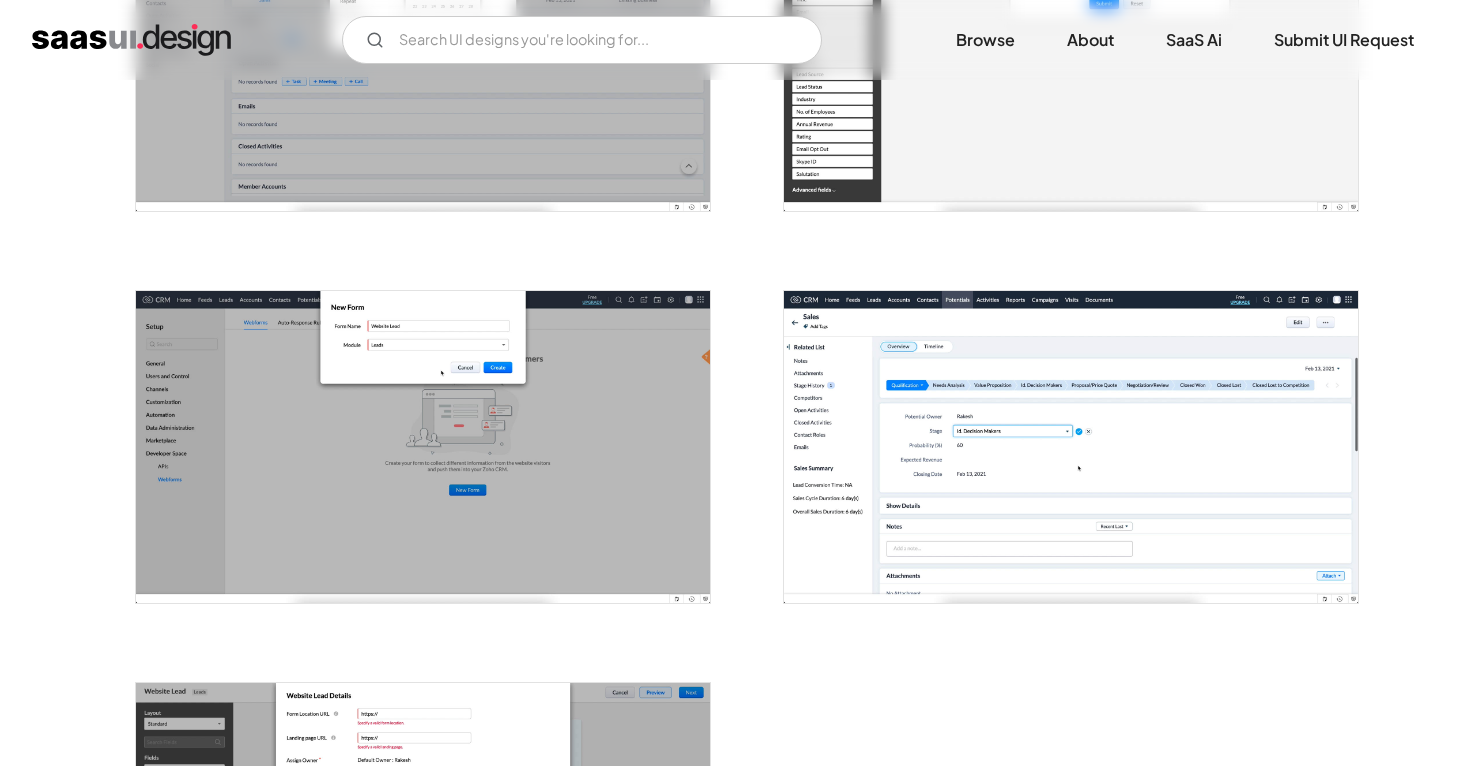 scroll, scrollTop: 2307, scrollLeft: 0, axis: vertical 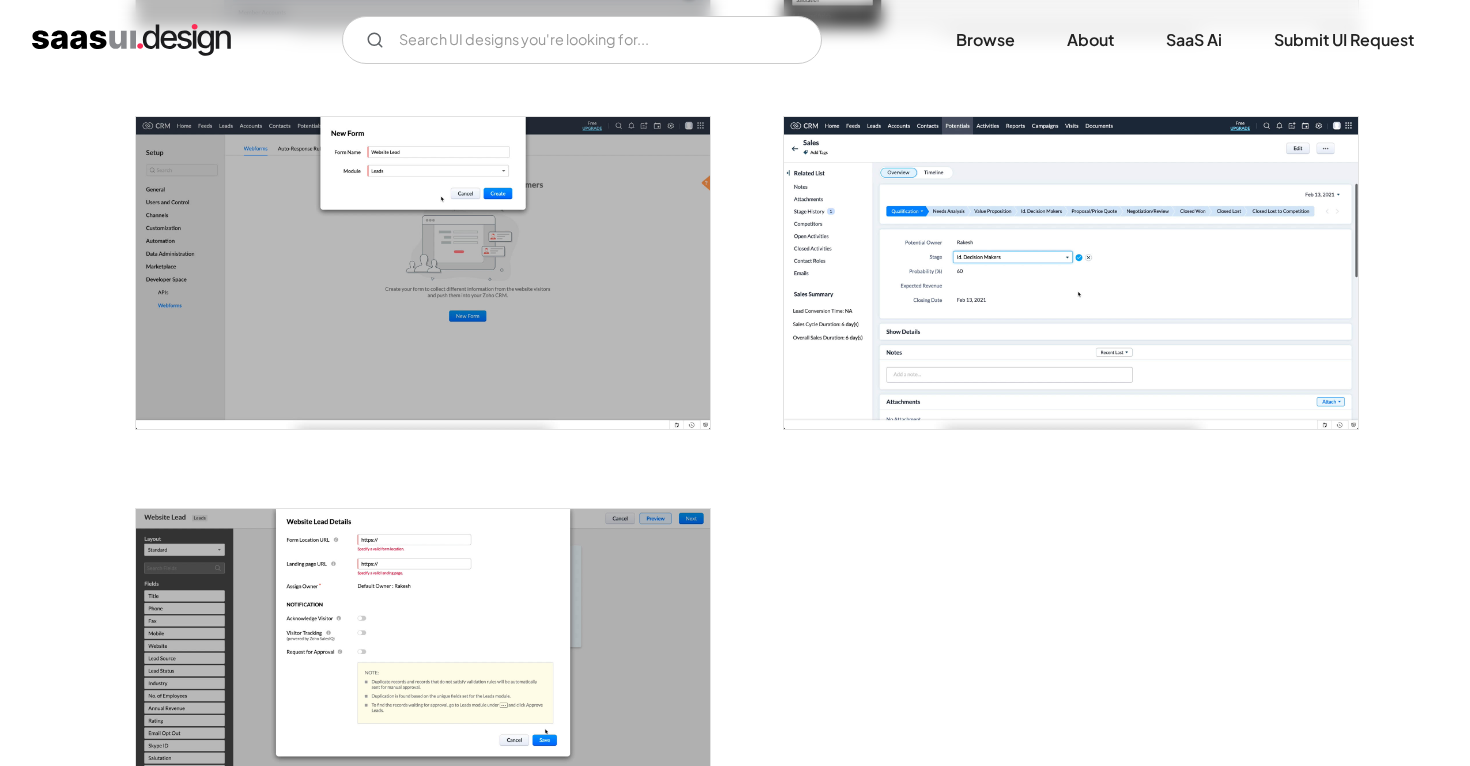click at bounding box center [1071, 272] 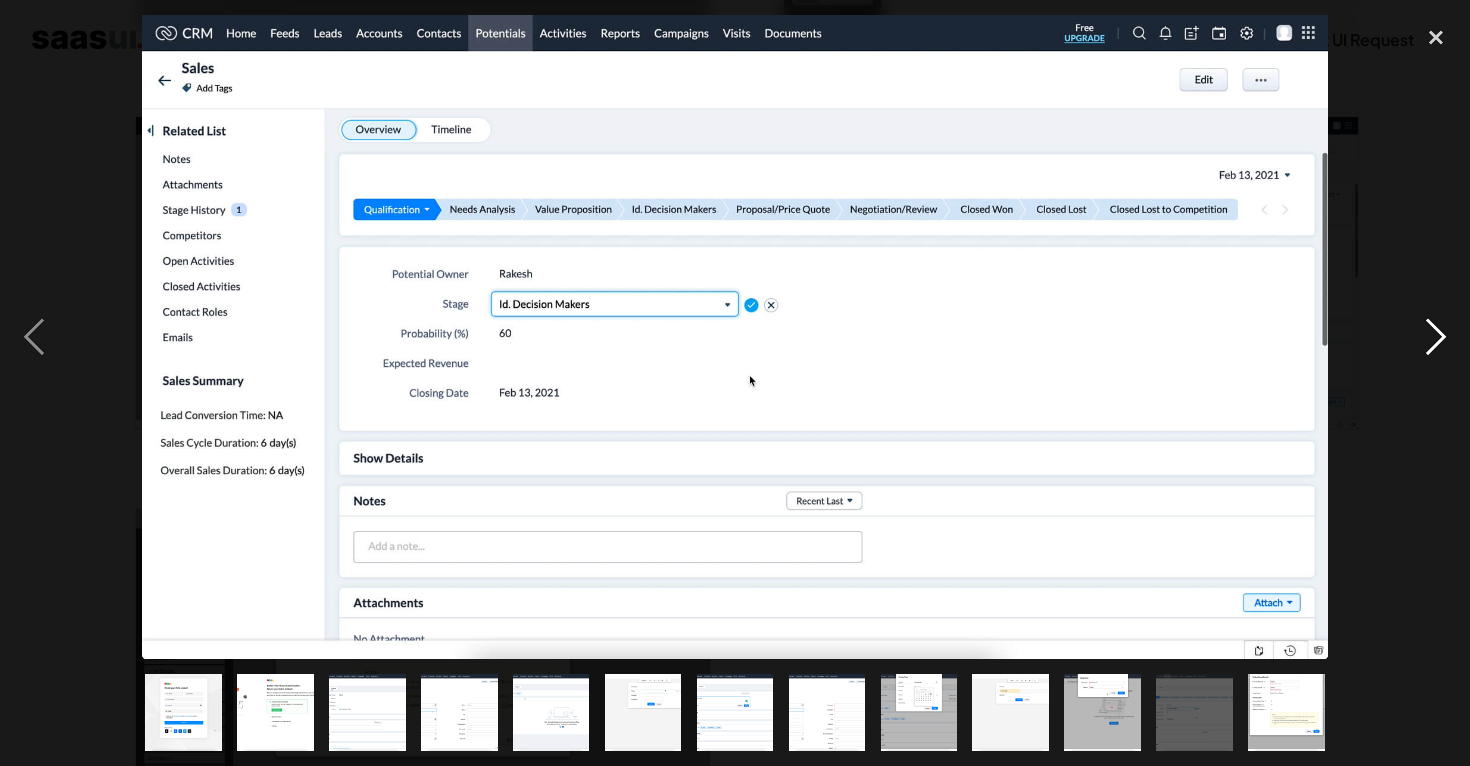 click at bounding box center [1436, 336] 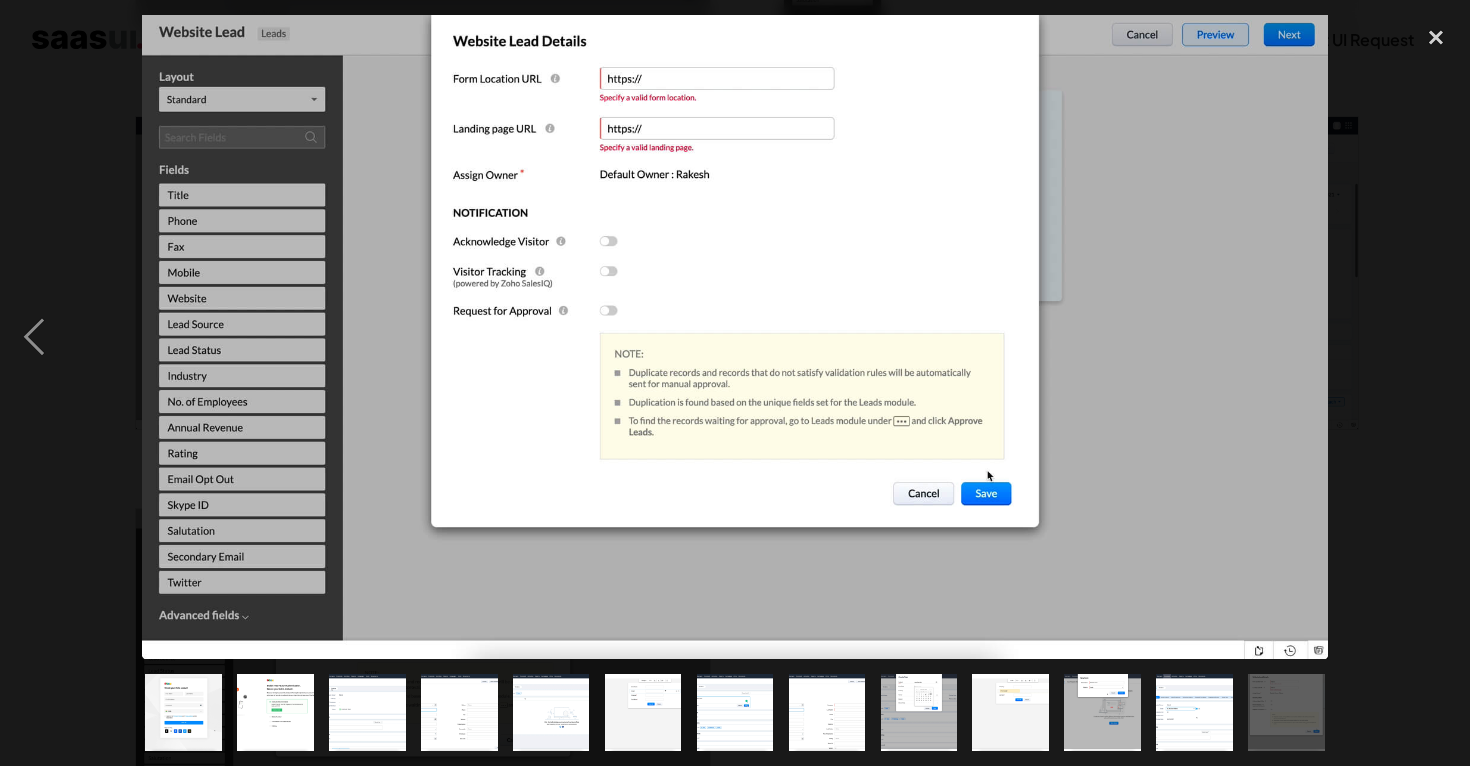 click at bounding box center (1436, 336) 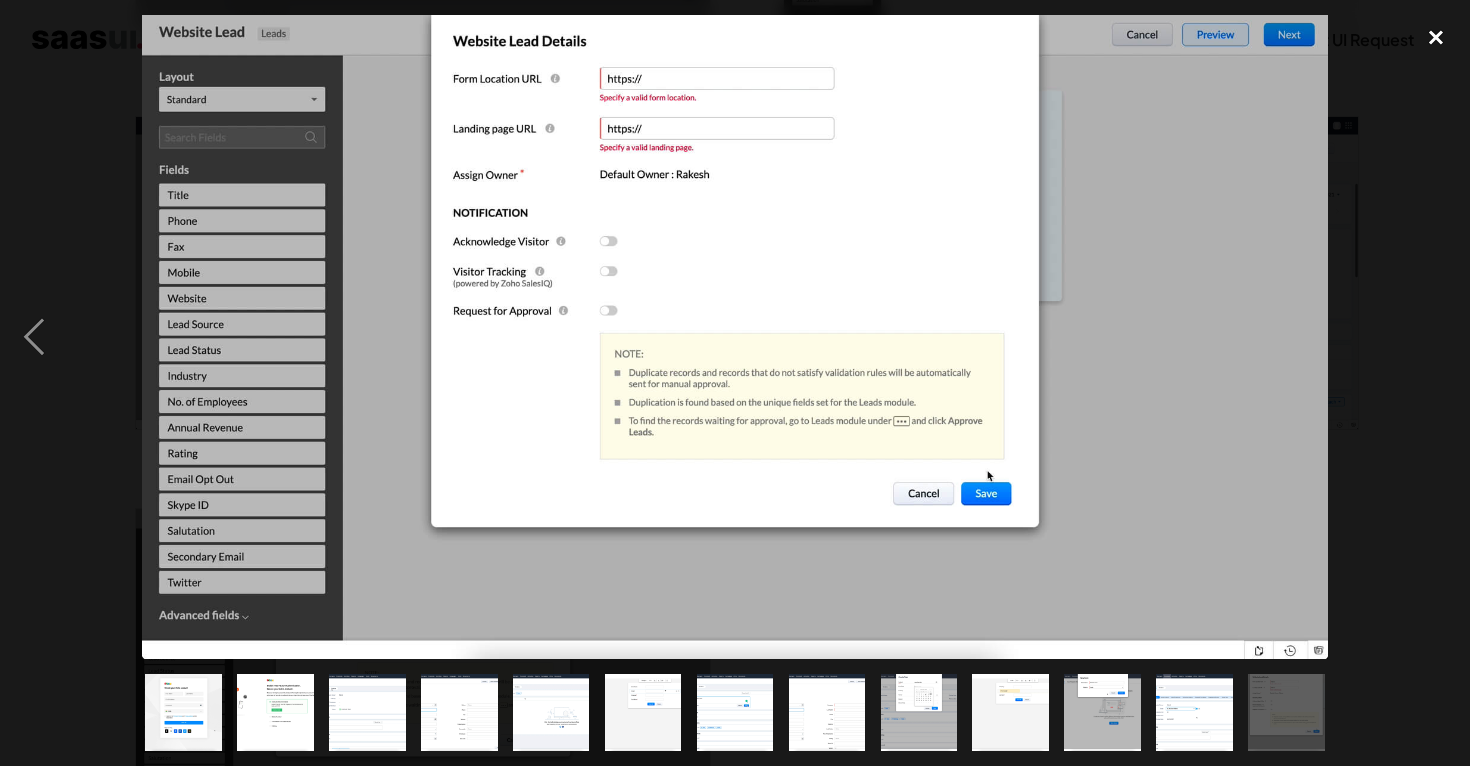 click at bounding box center [1436, 37] 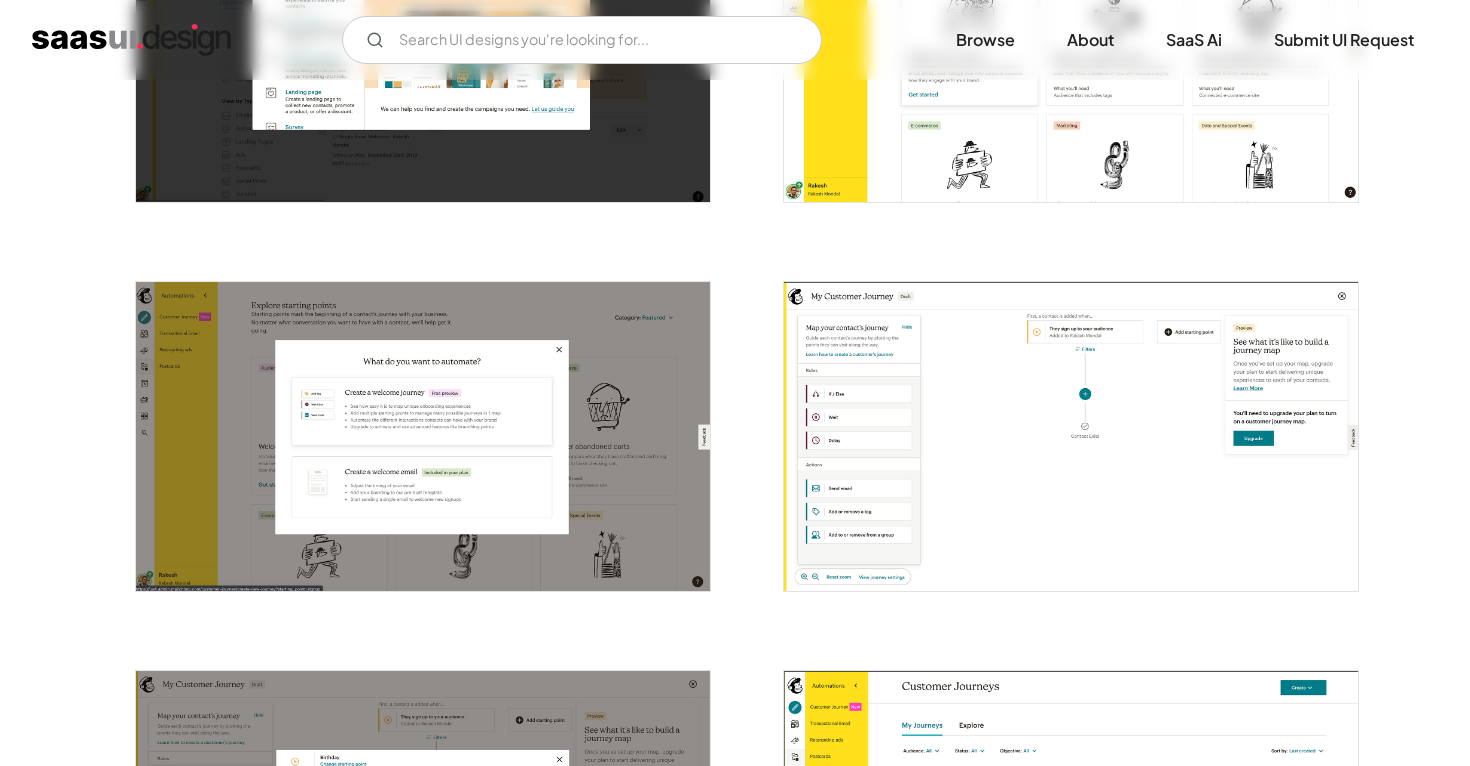 scroll, scrollTop: 1890, scrollLeft: 0, axis: vertical 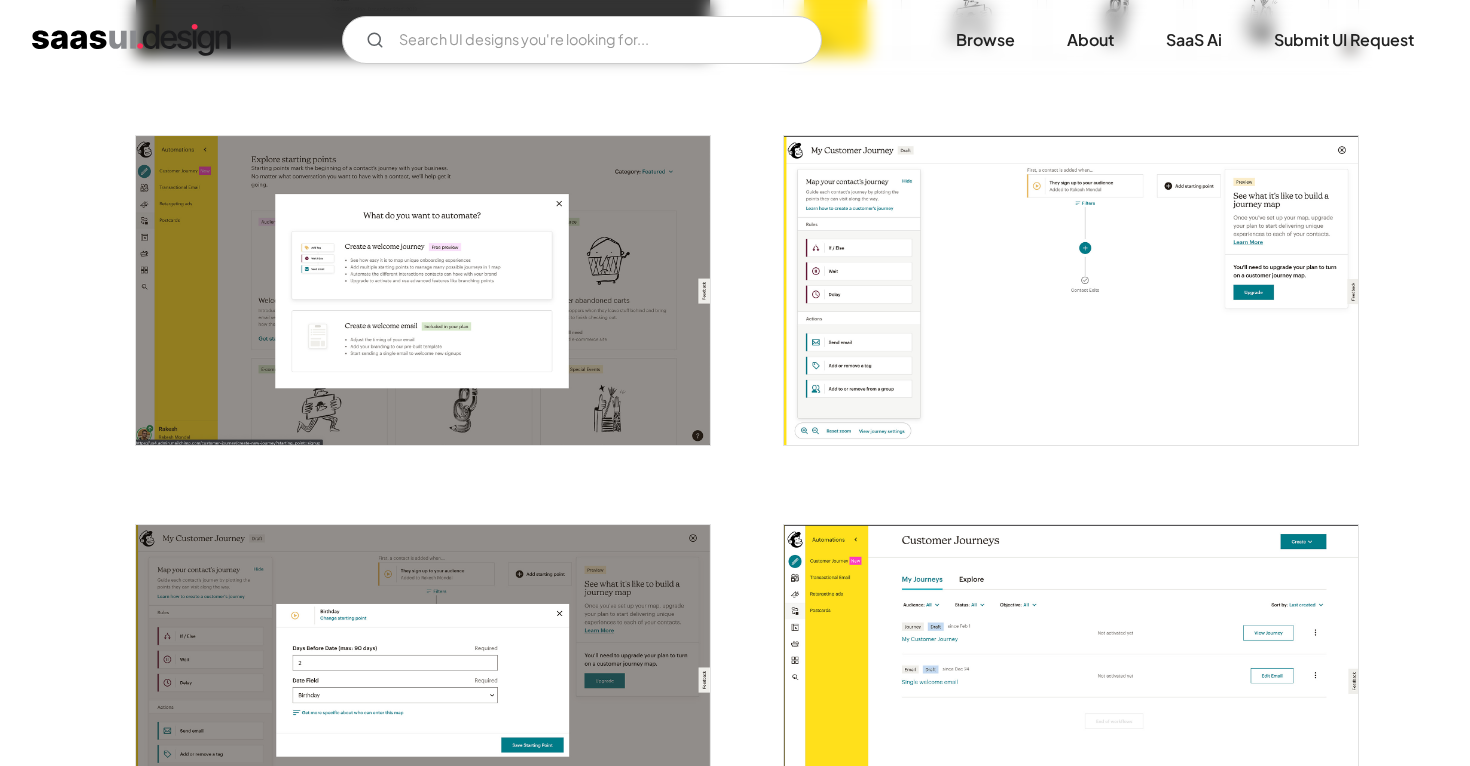 click at bounding box center (1071, 290) 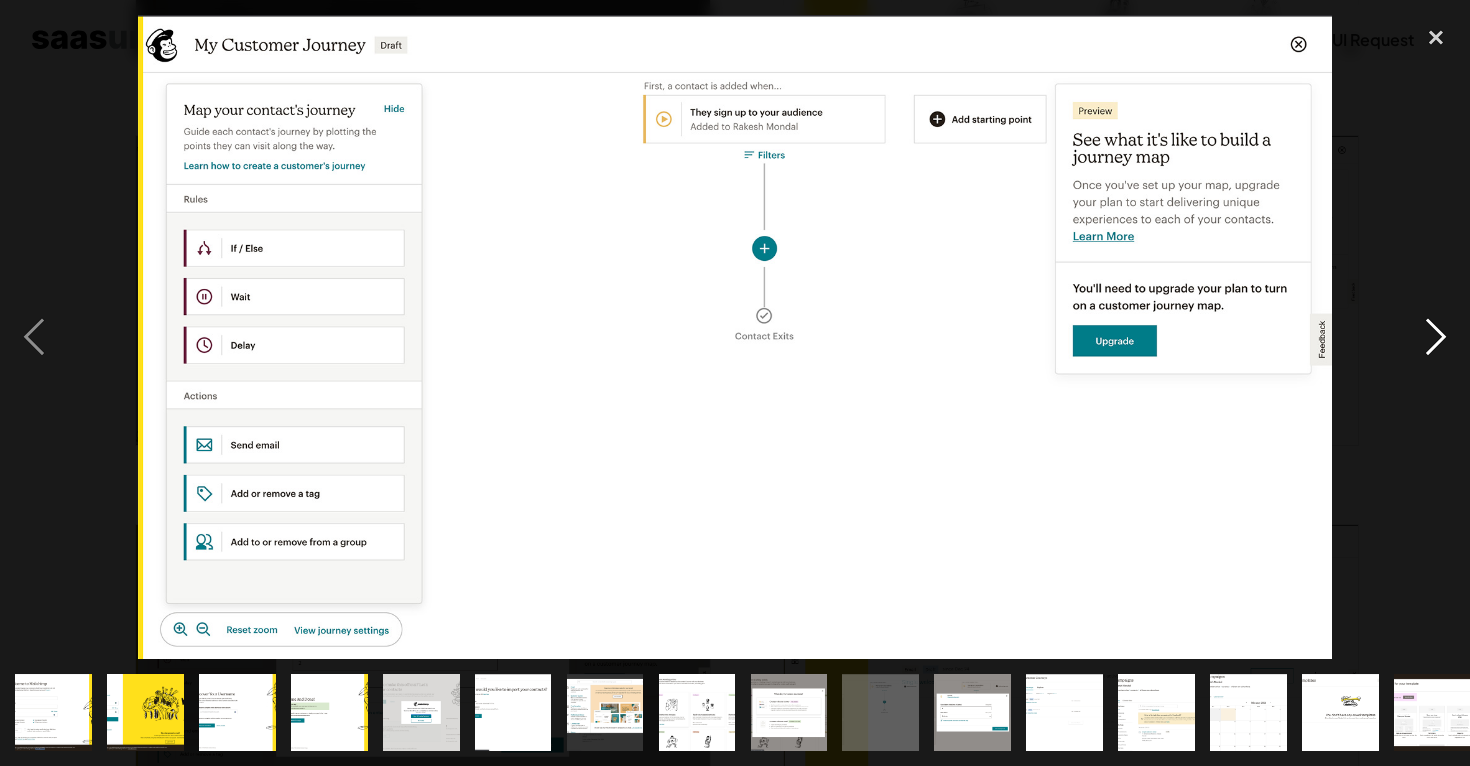 click at bounding box center [1436, 336] 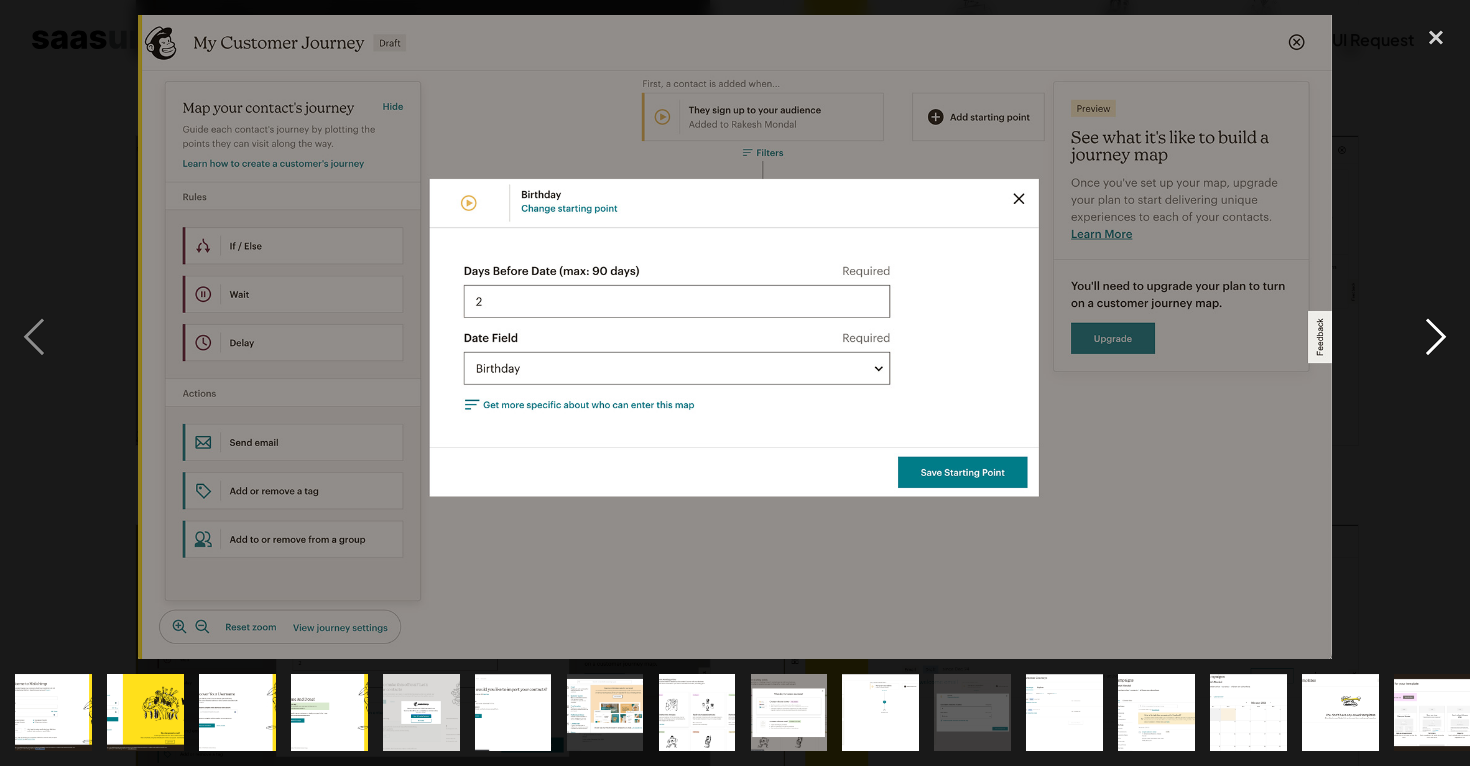 click at bounding box center [1436, 336] 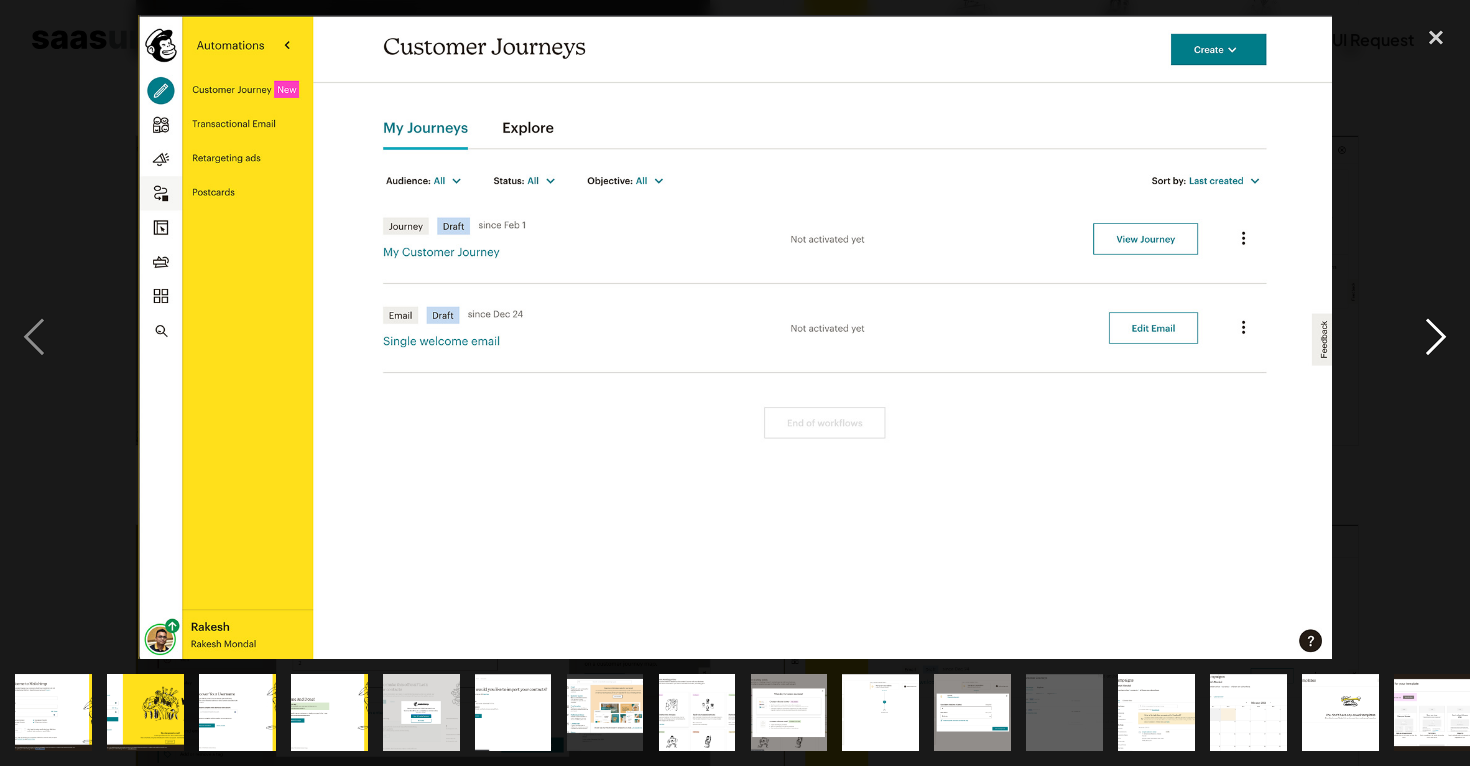 click at bounding box center [1436, 336] 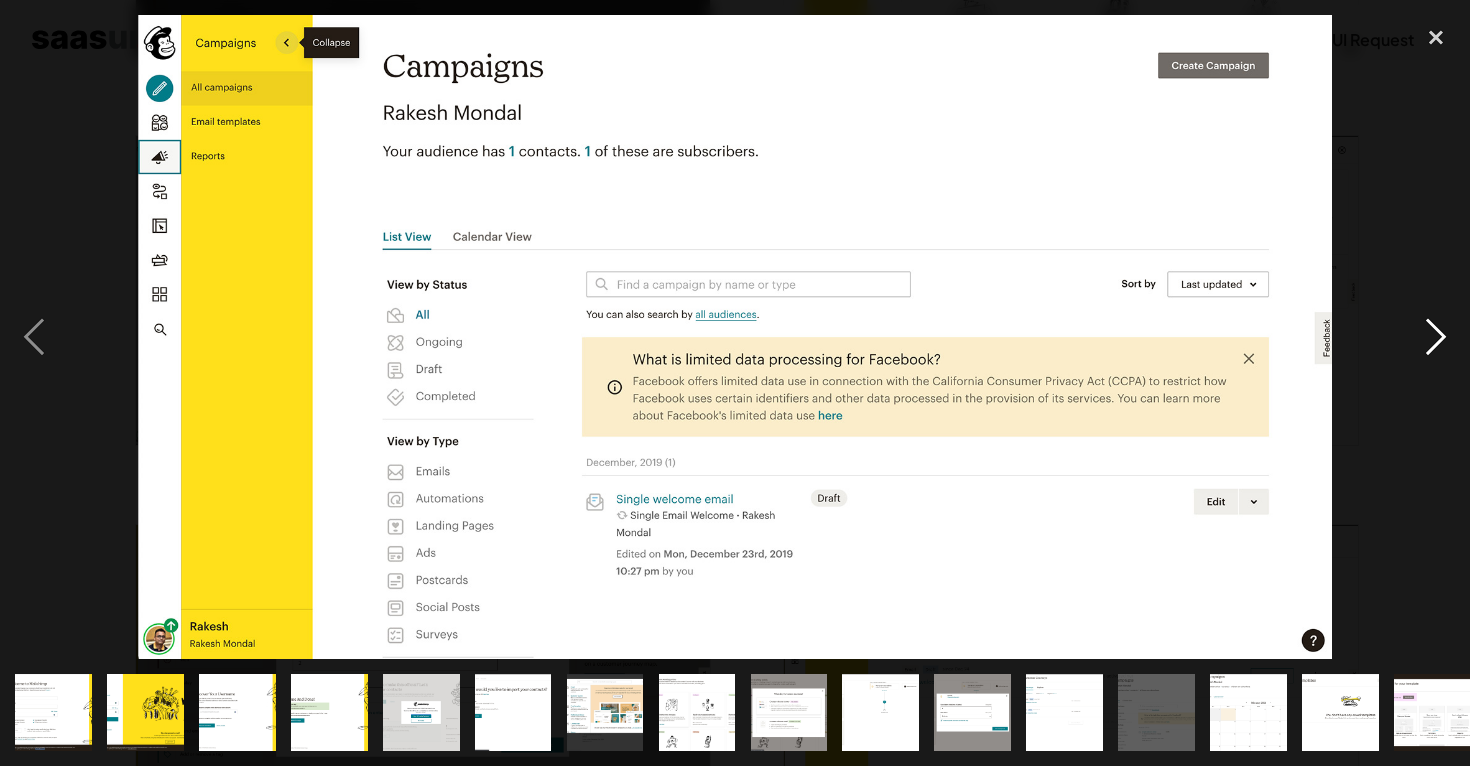 click at bounding box center [1436, 336] 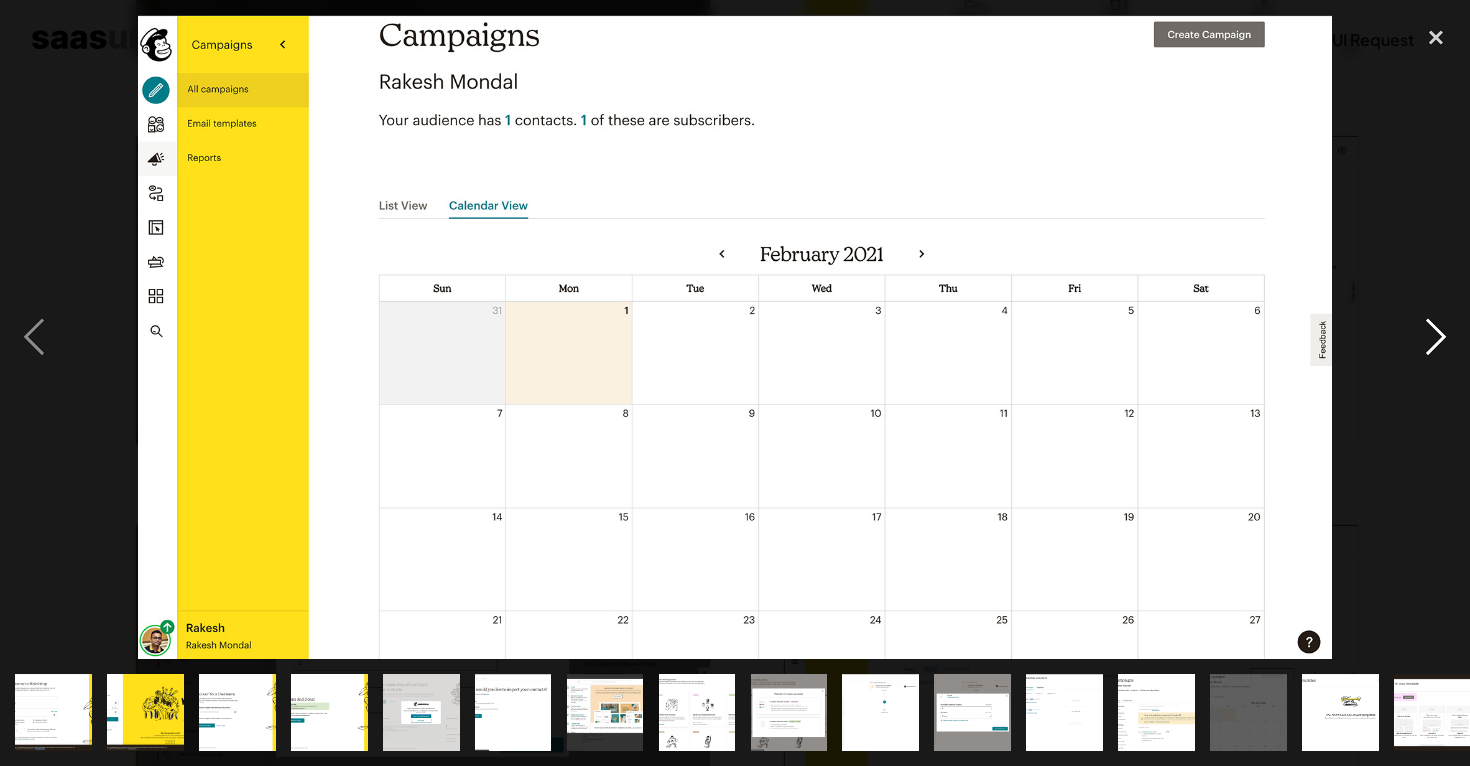 click at bounding box center (1436, 336) 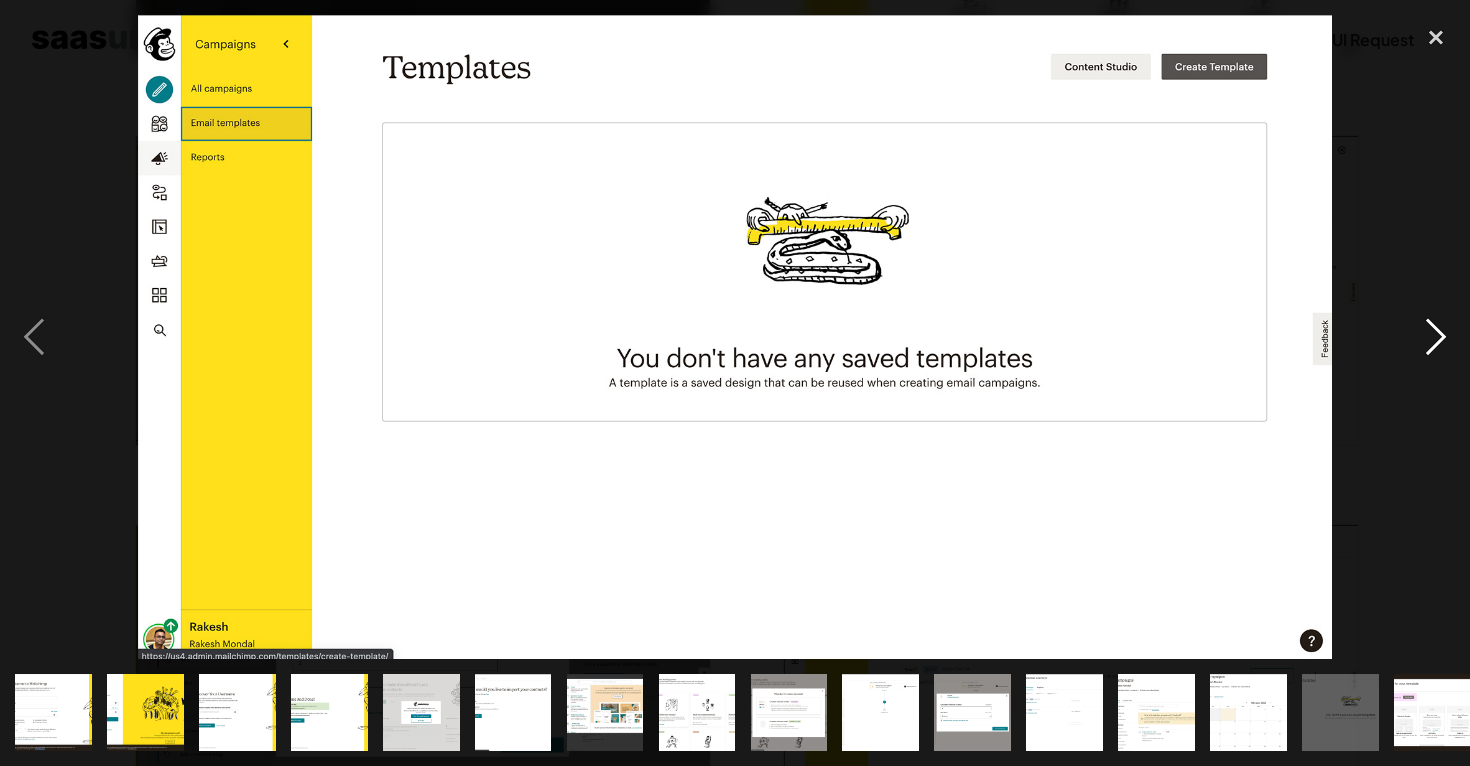 click at bounding box center [1436, 336] 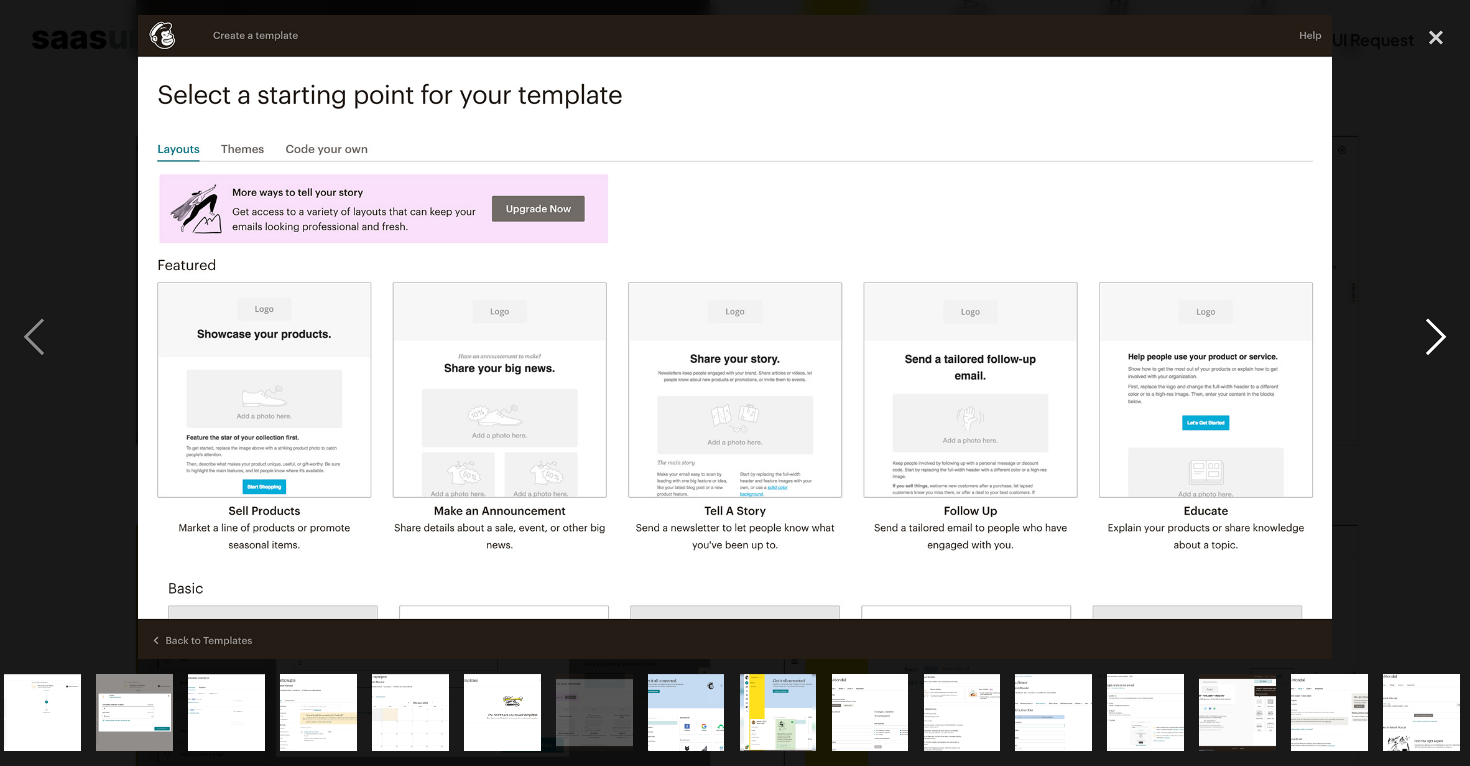 click at bounding box center (1436, 336) 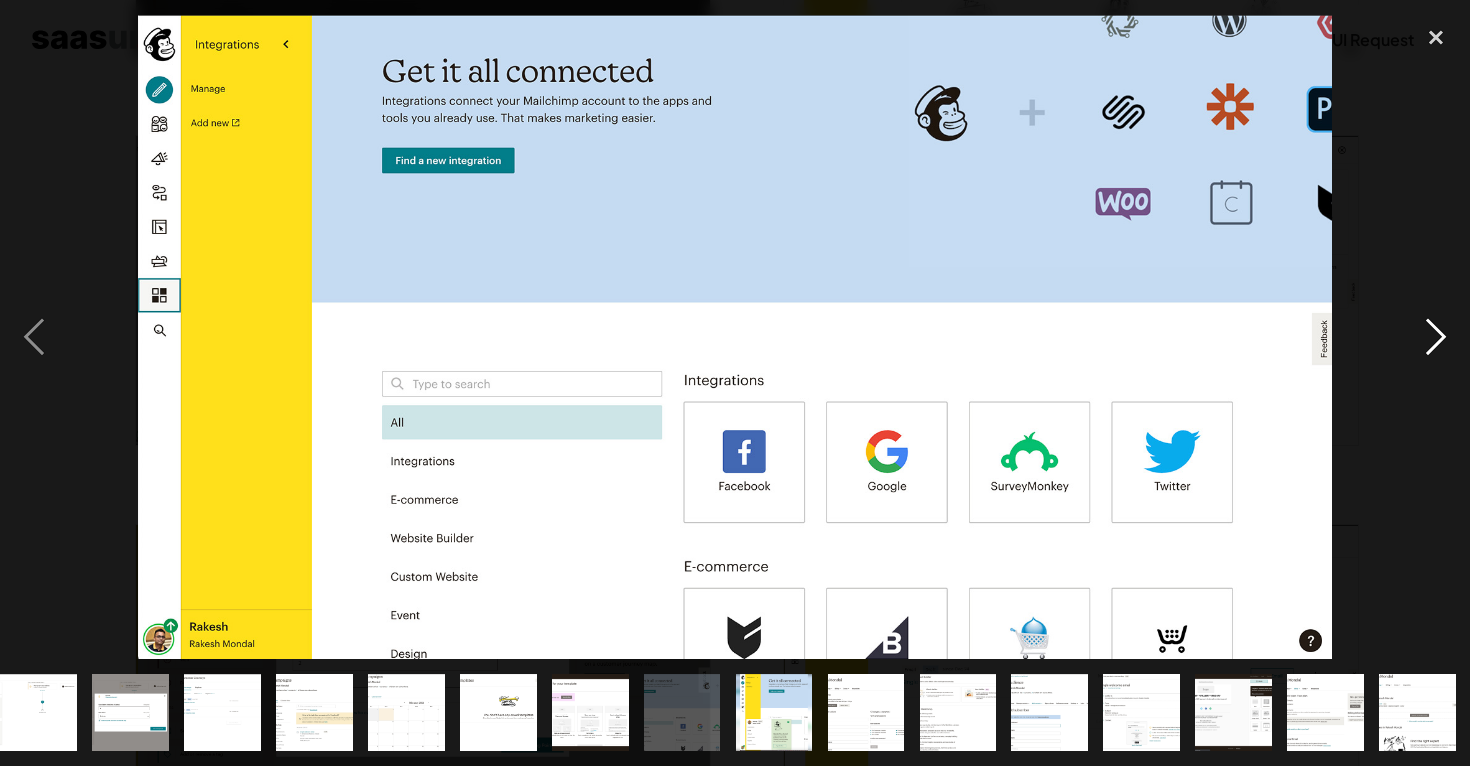 scroll, scrollTop: 0, scrollLeft: 843, axis: horizontal 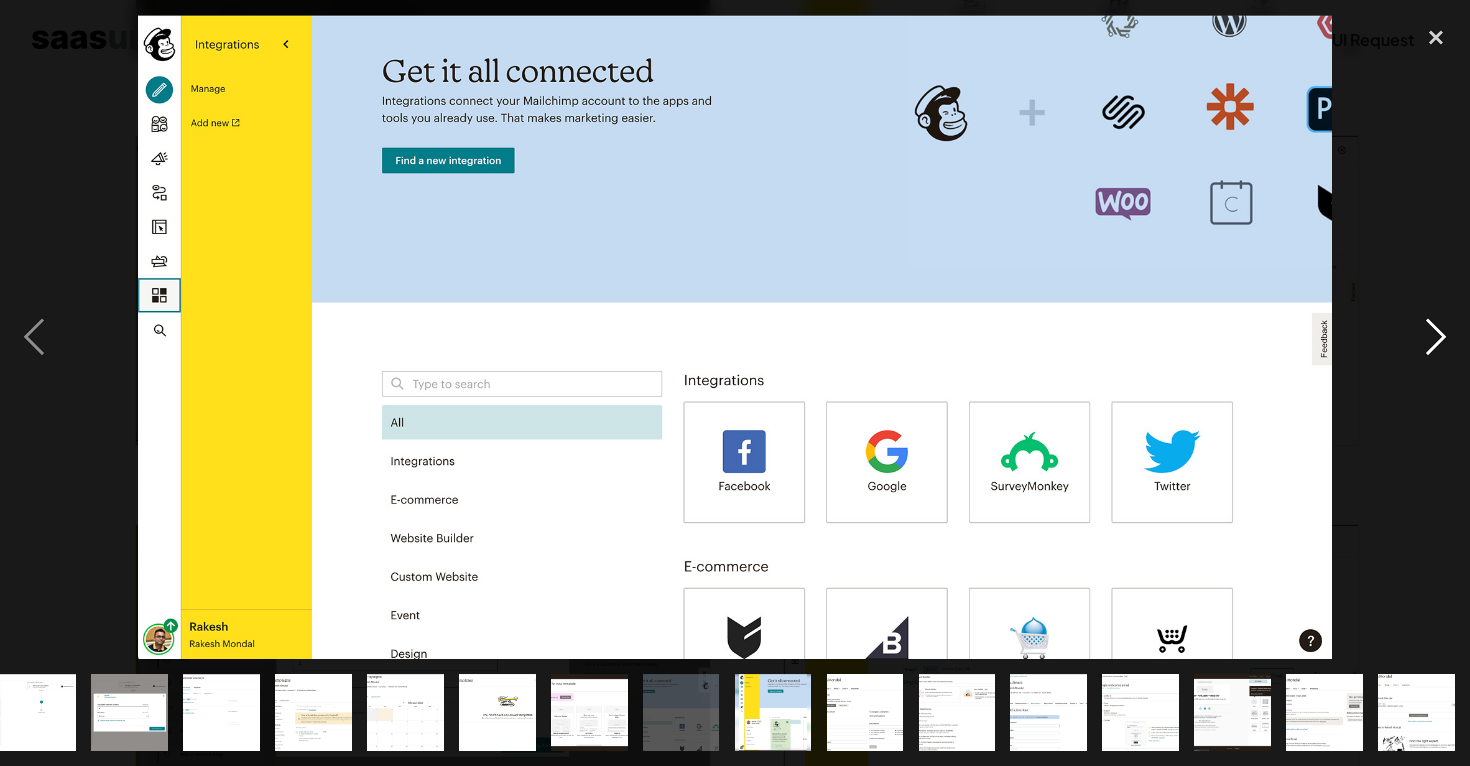 click at bounding box center [1436, 336] 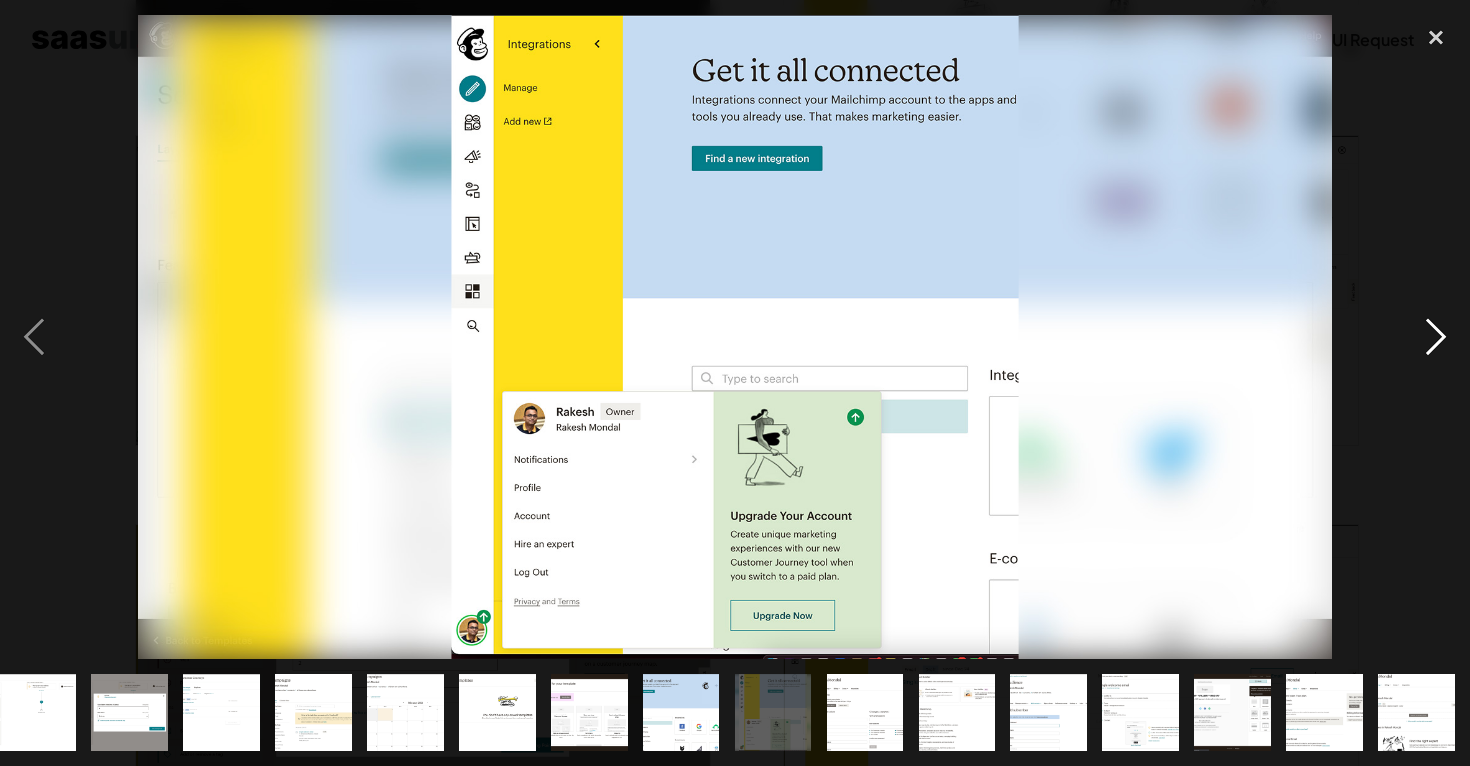 click at bounding box center (1436, 336) 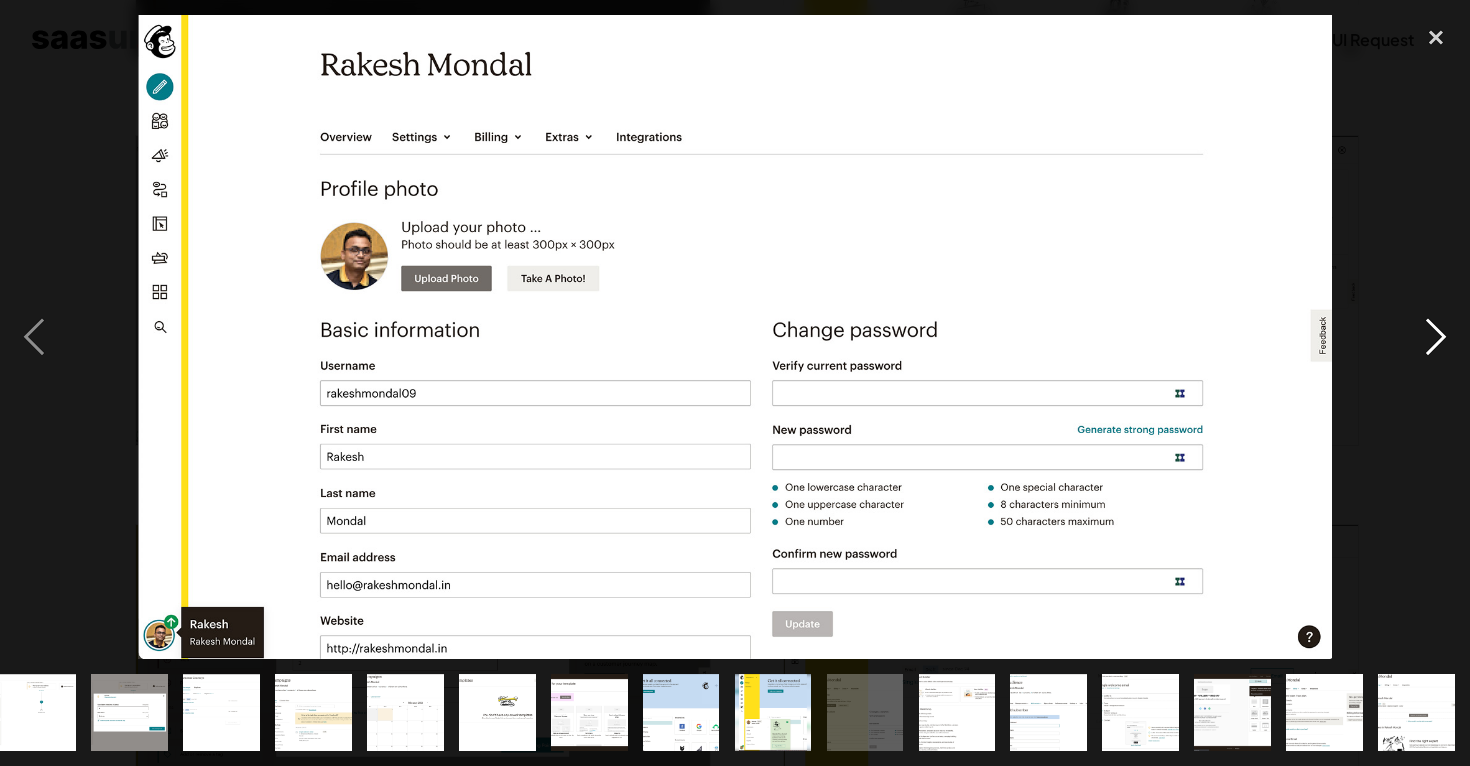 click at bounding box center (1436, 336) 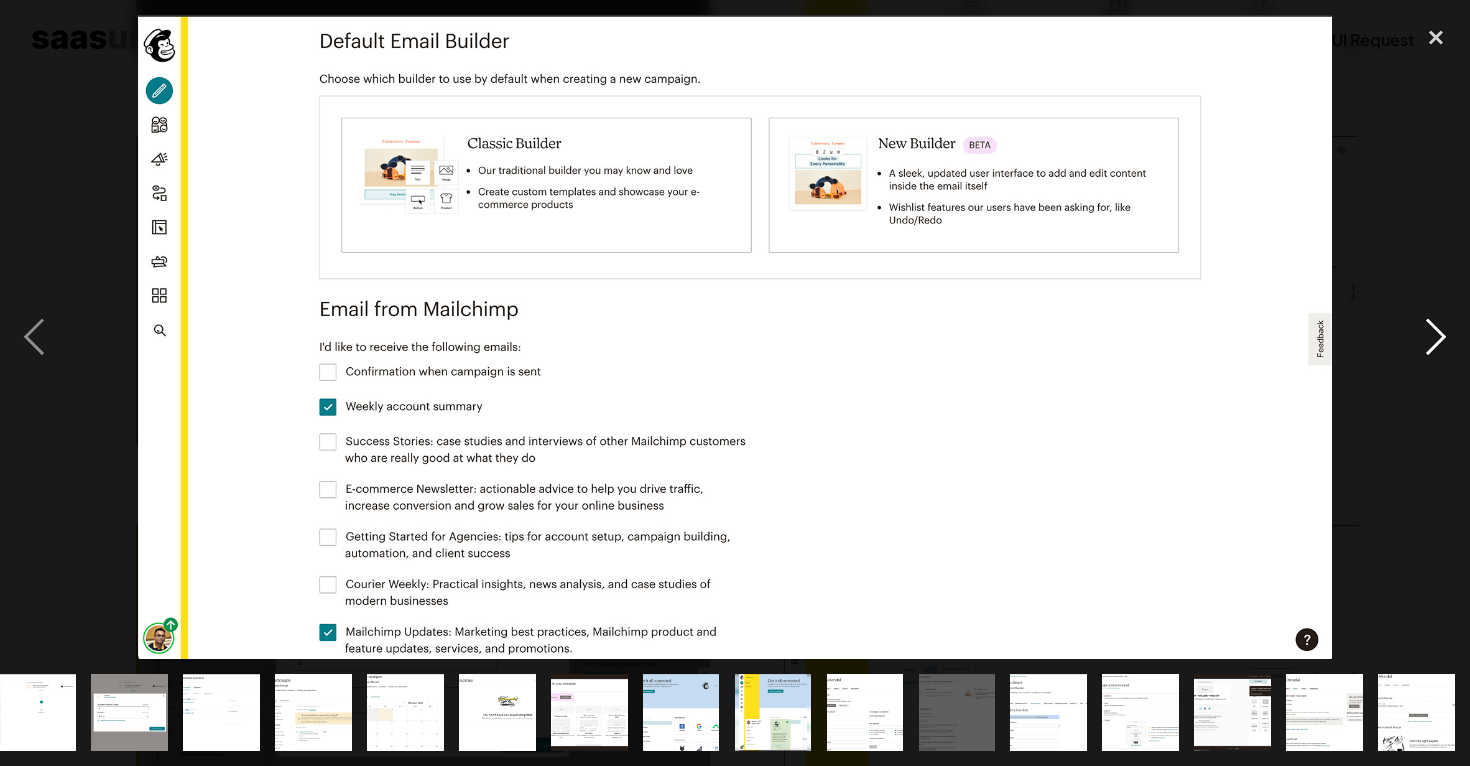 click at bounding box center [1436, 336] 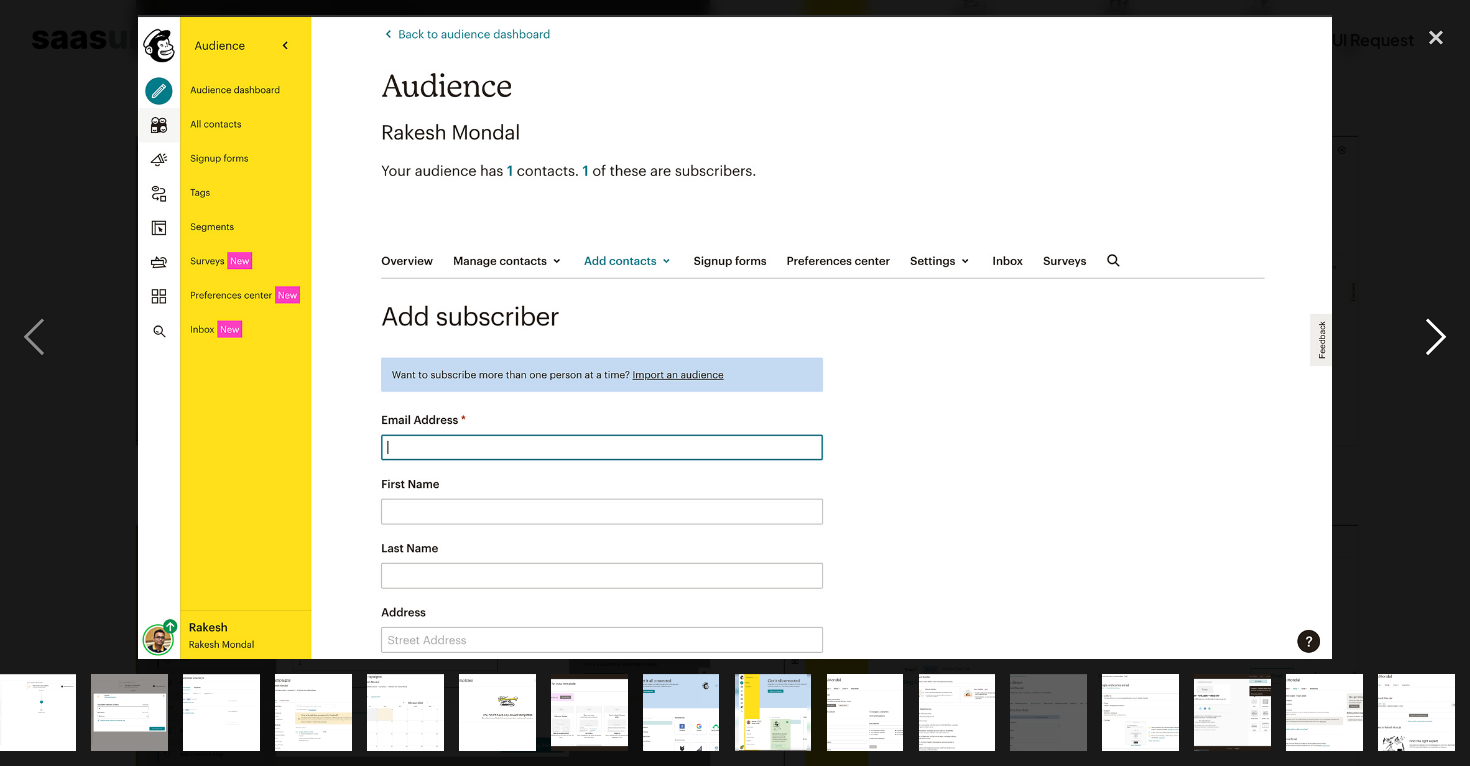 click at bounding box center (1436, 336) 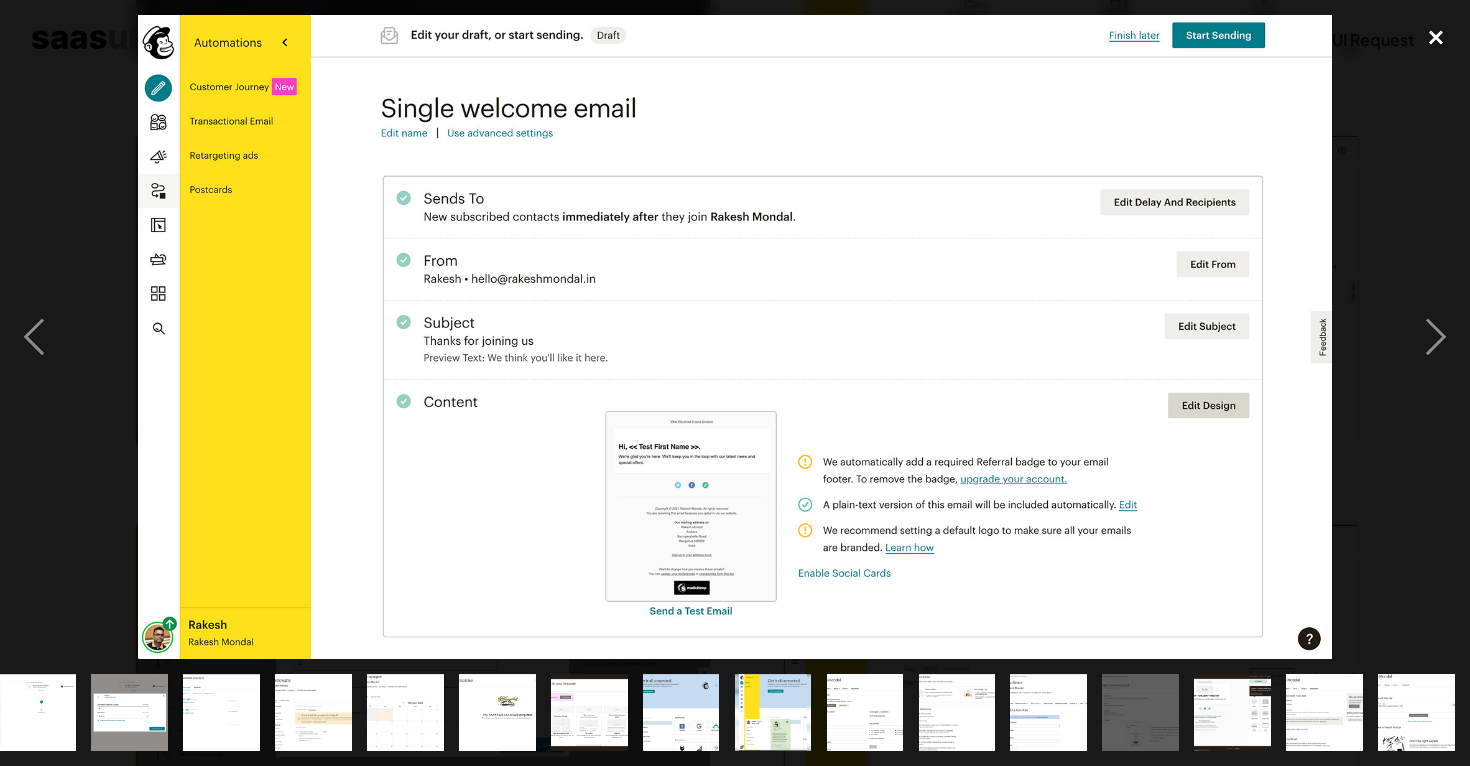 click at bounding box center (1436, 37) 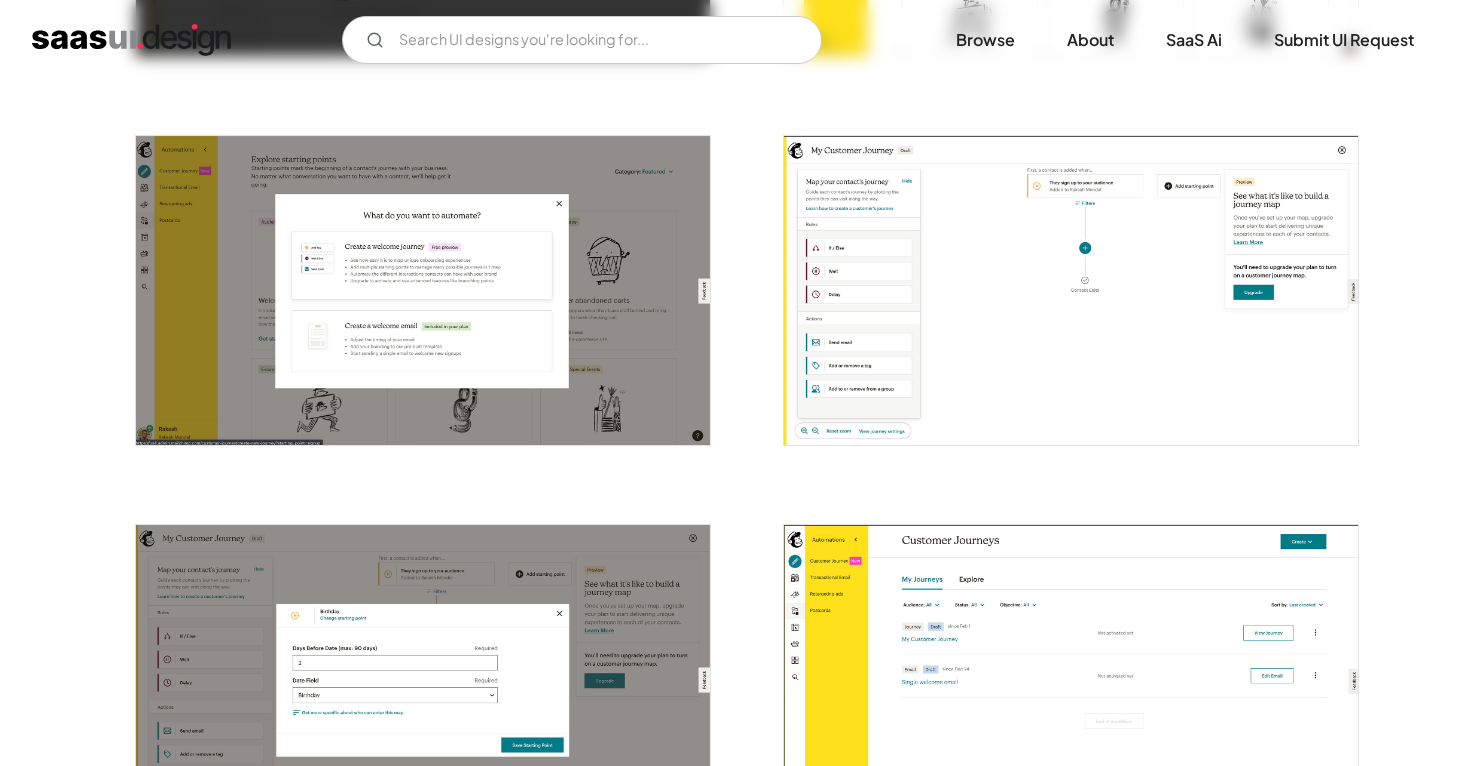scroll, scrollTop: 0, scrollLeft: 0, axis: both 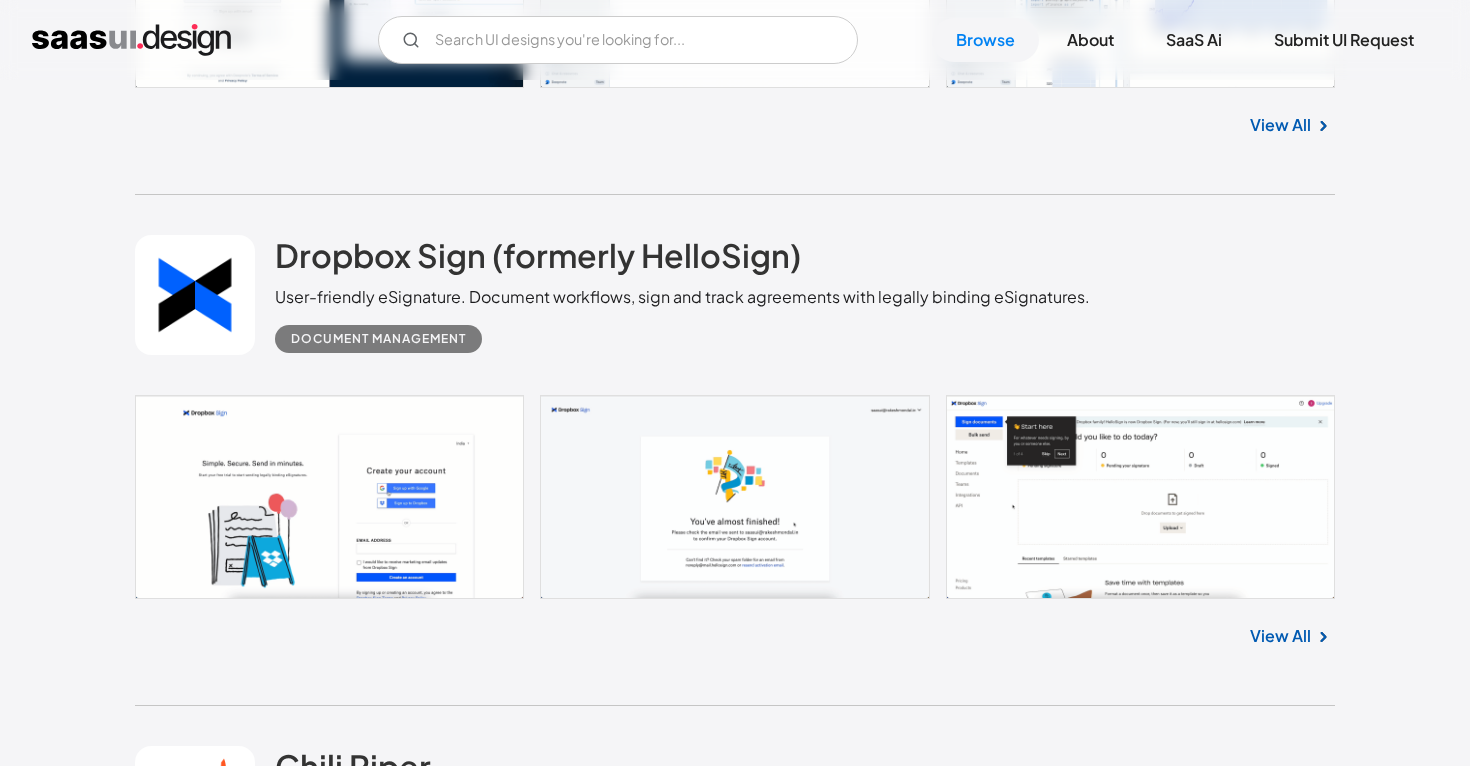 click on "Browse UI designs you’re looking for baremetrics Metrics, dunning, and engagement tools for SaaS & subscription businesses. Expense Management No items found. View All Flodesk Effortlessly design beautiful emails and connect with your audience in an authentic way. Email Marketing No items found. View All Revv All-in-one, drag & drop document builder Document Management No items found. View All Drip Marketing automation platform built for Ecommerce - utilizing email, SMS Email Marketing No items found. View All Cycle Simplifies customer feedback for better product development. App Experience No items found. View All Drift Sales tools designed to make buying easier today. Marketing Automation No items found. View All Dovetail Customer Insights Platform Consumer Research No items found. View All Olvy Experience the joy of managing your user feedback like never before! Customer Experience No items found. View All Read.cv Collaboration No items found. View All Lusha Marketing Automation No items found. View All" at bounding box center [735, -11525] 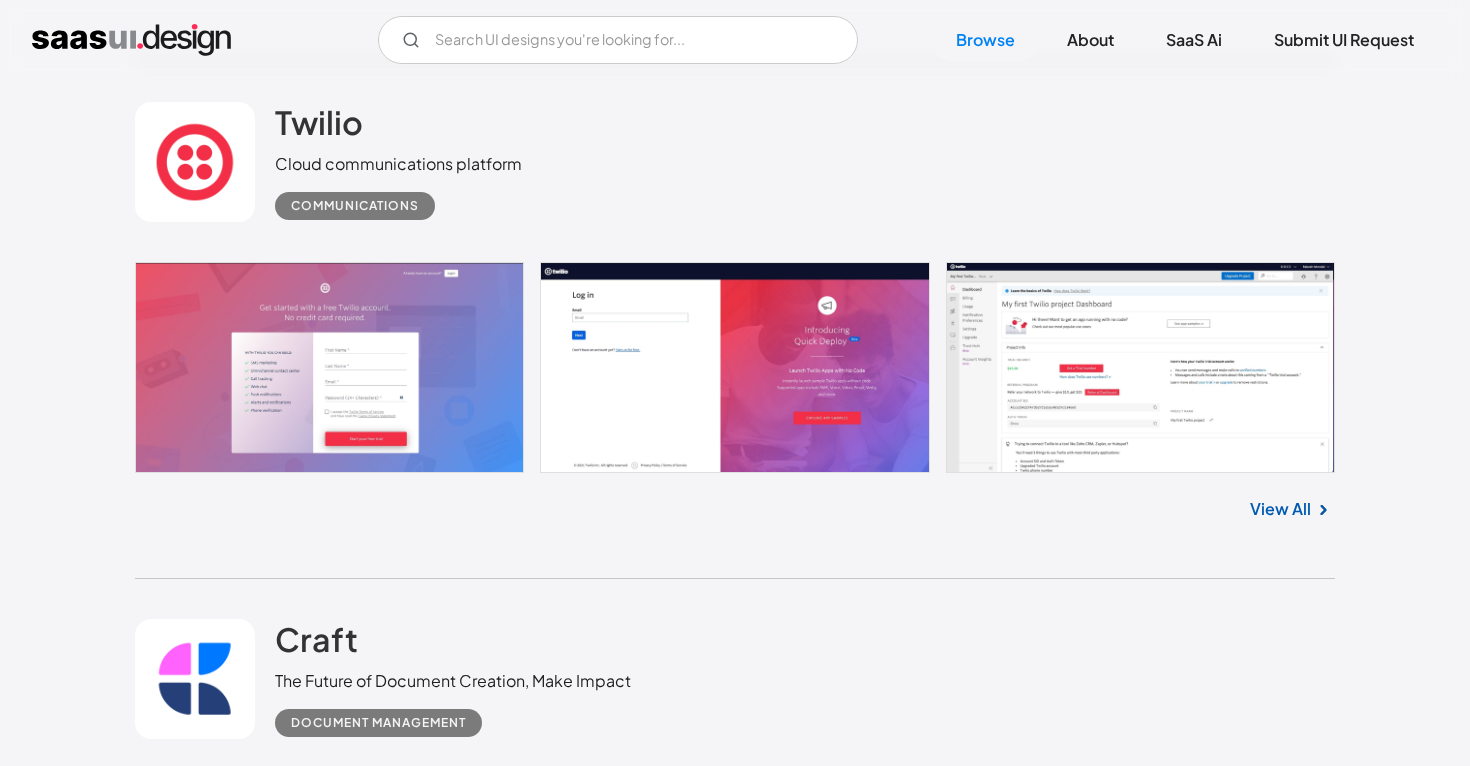 scroll, scrollTop: 48793, scrollLeft: 0, axis: vertical 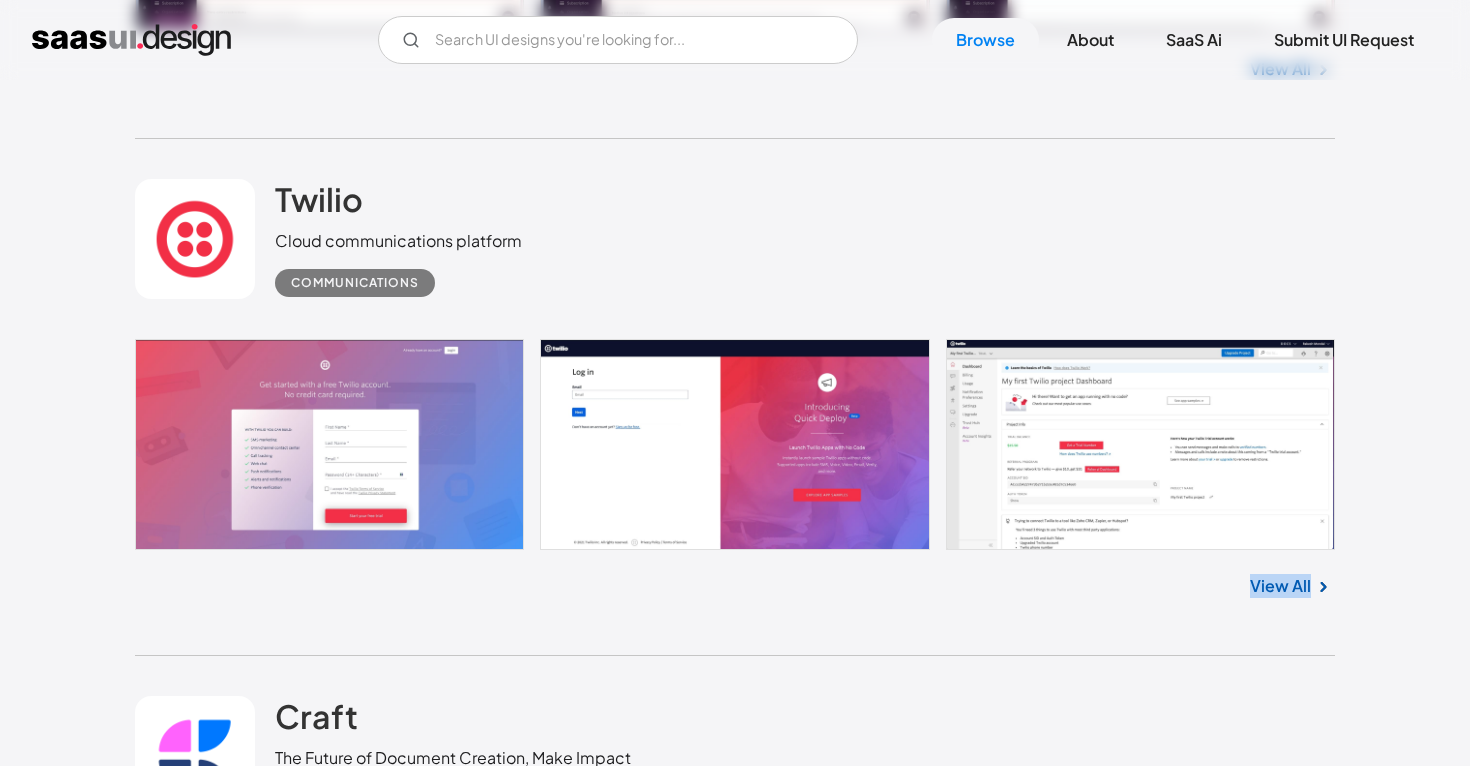 click on "Browse UI designs you’re looking for baremetrics Metrics, dunning, and engagement tools for SaaS & subscription businesses. Expense Management No items found. View All Flodesk Effortlessly design beautiful emails and connect with your audience in an authentic way. Email Marketing No items found. View All Revv All-in-one, drag & drop document builder Document Management No items found. View All Drip Marketing automation platform built for Ecommerce - utilizing email, SMS Email Marketing No items found. View All Cycle Simplifies customer feedback for better product development. App Experience No items found. View All Drift Sales tools designed to make buying easier today. Marketing Automation No items found. View All Dovetail Customer Insights Platform Consumer Research No items found. View All Olvy Experience the joy of managing your user feedback like never before! Customer Experience No items found. View All Read.cv Collaboration No items found. View All Lusha Marketing Automation No items found. View All" at bounding box center (735, -21703) 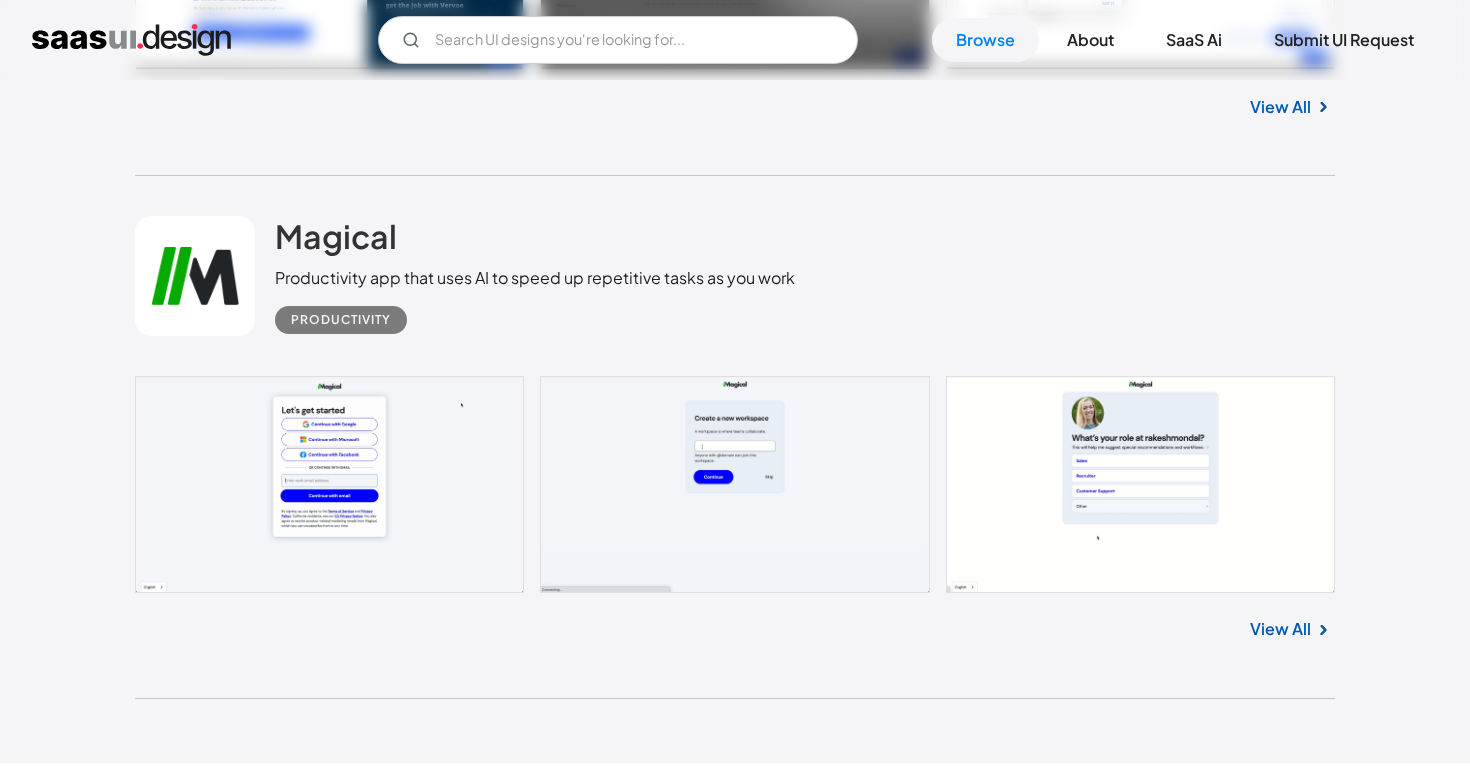 scroll, scrollTop: 52555, scrollLeft: 0, axis: vertical 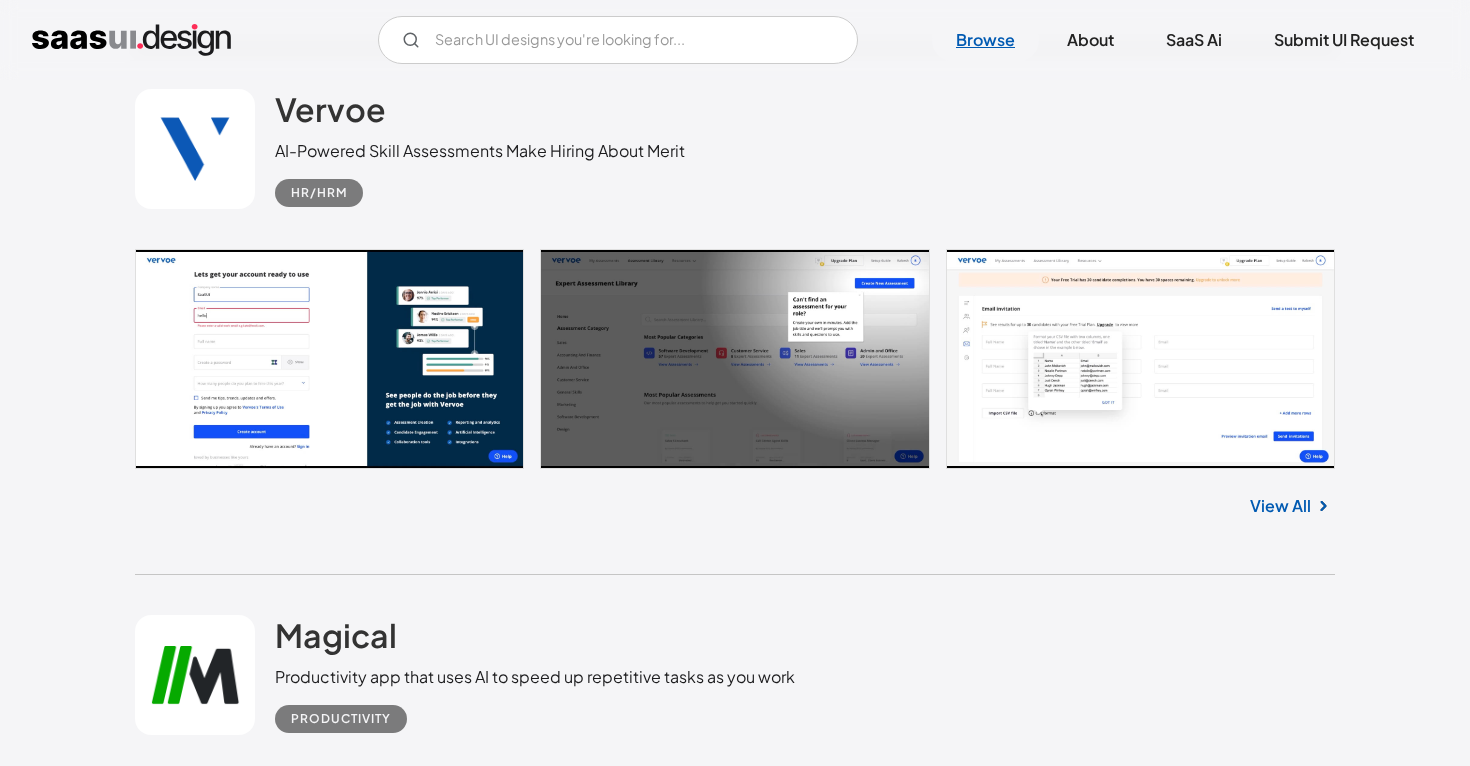 click on "Browse" at bounding box center [985, 40] 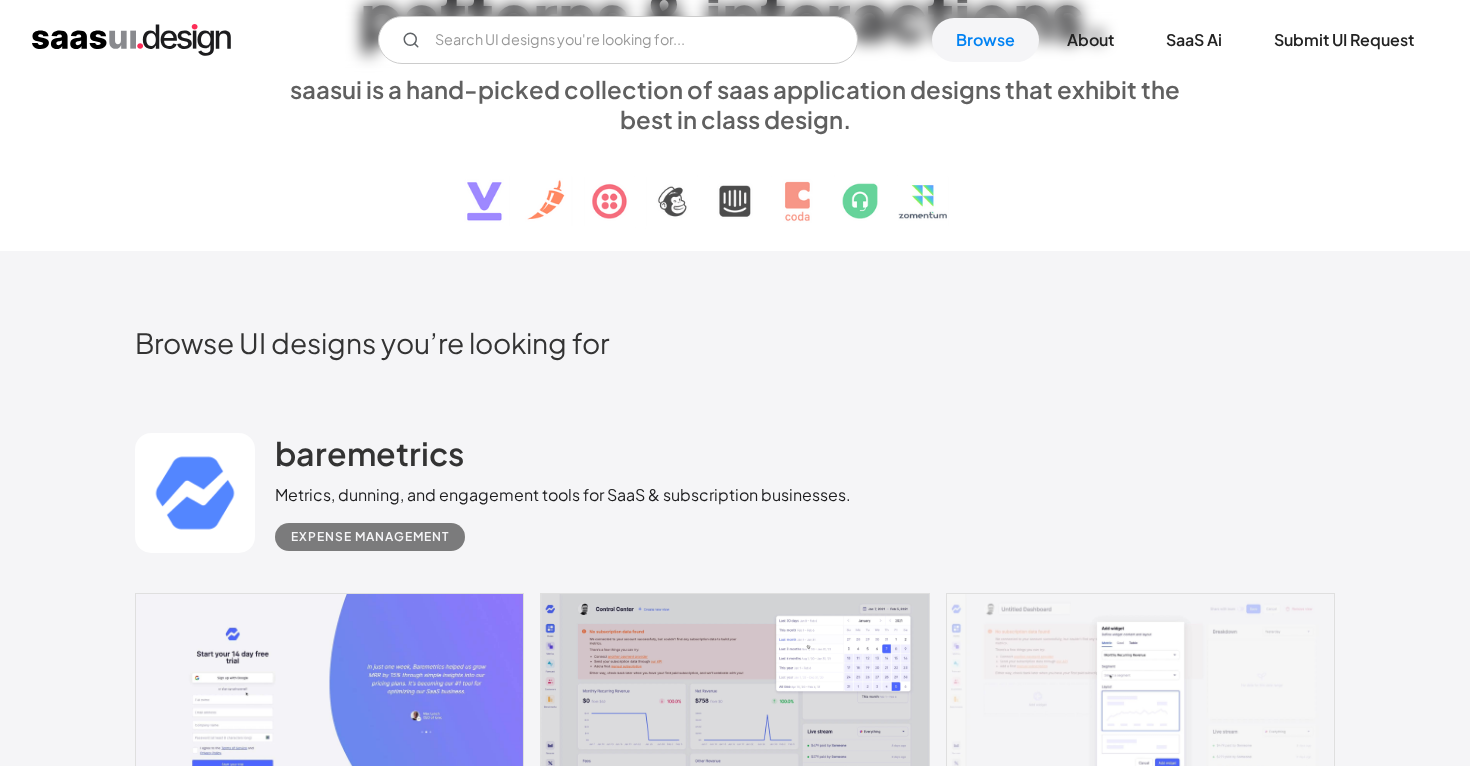 scroll, scrollTop: 0, scrollLeft: 0, axis: both 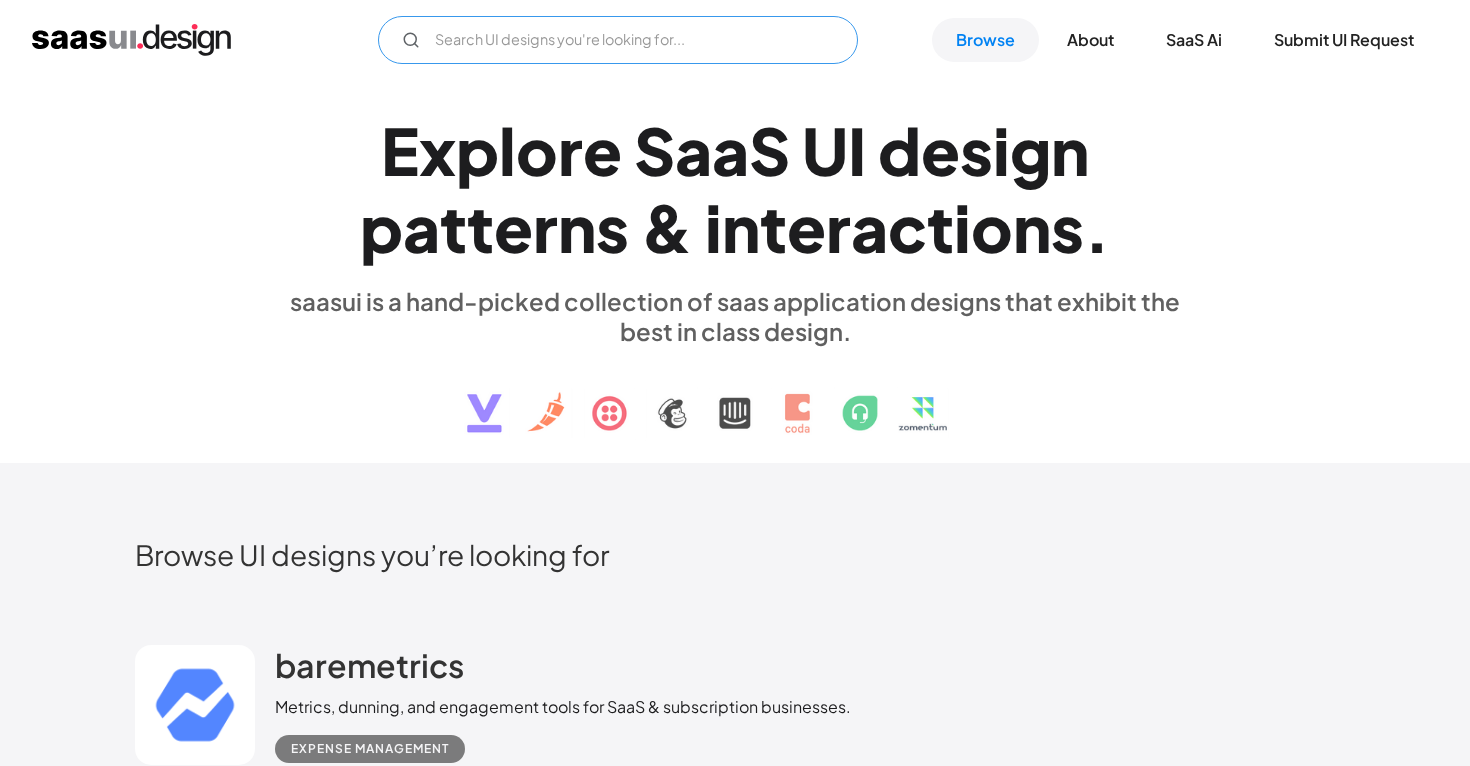 click at bounding box center (618, 40) 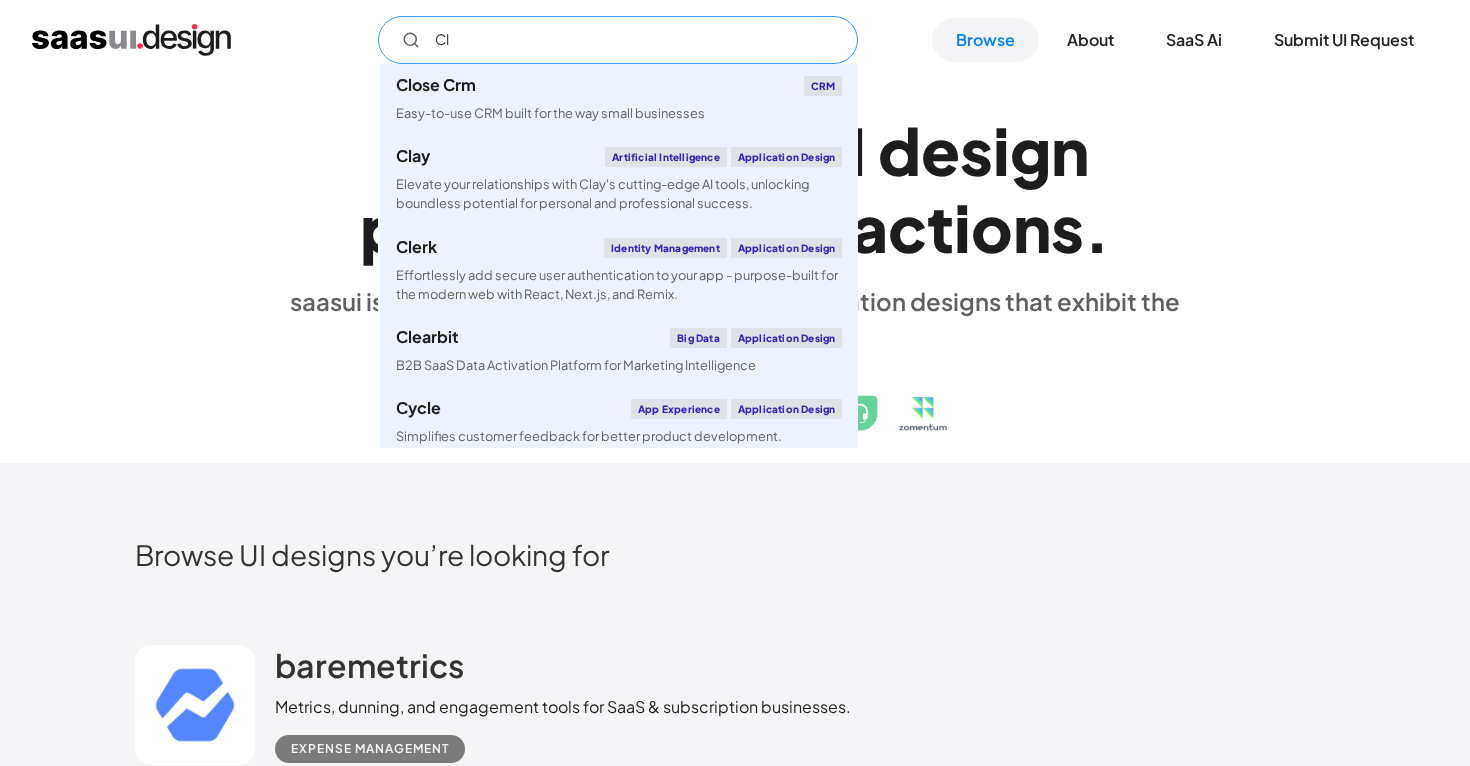 type on "C" 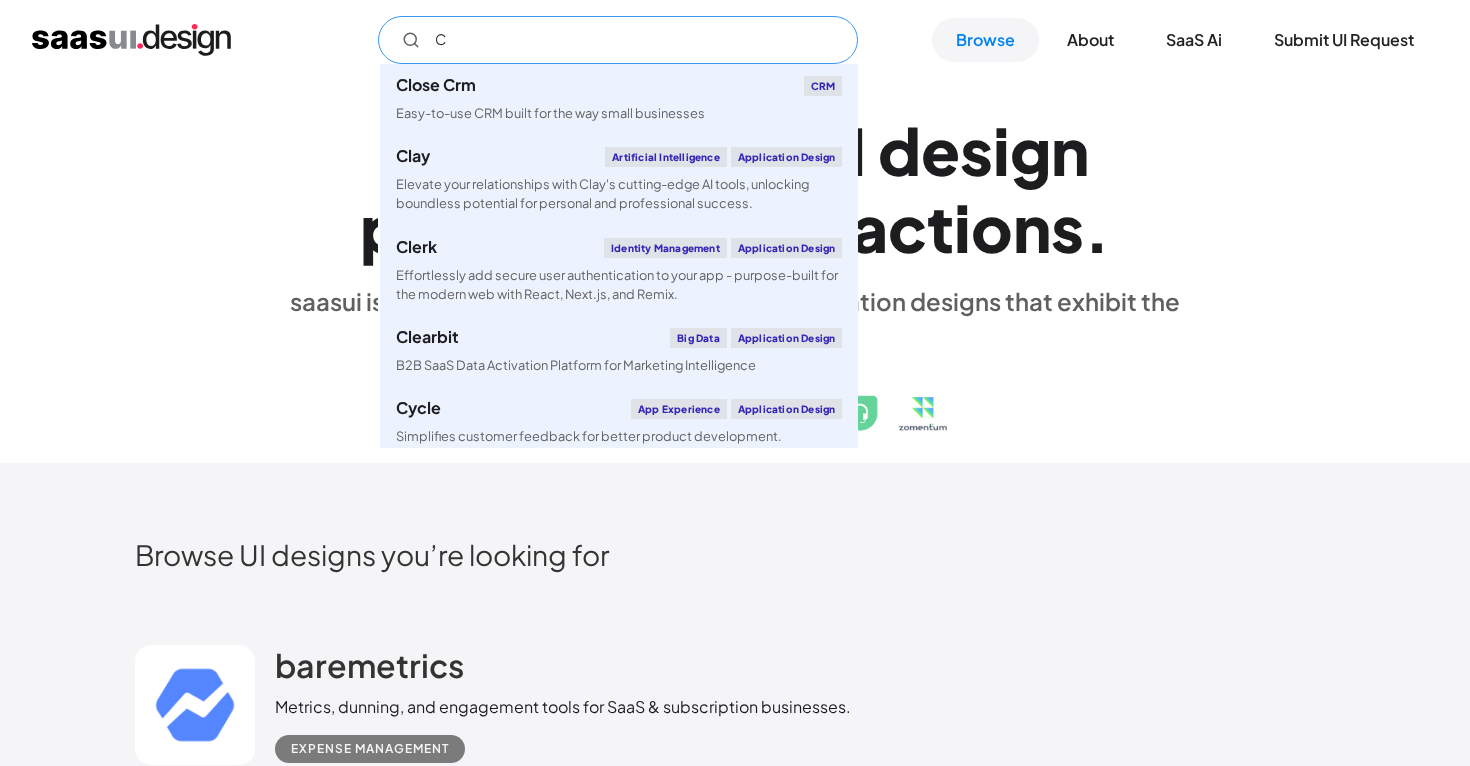 type 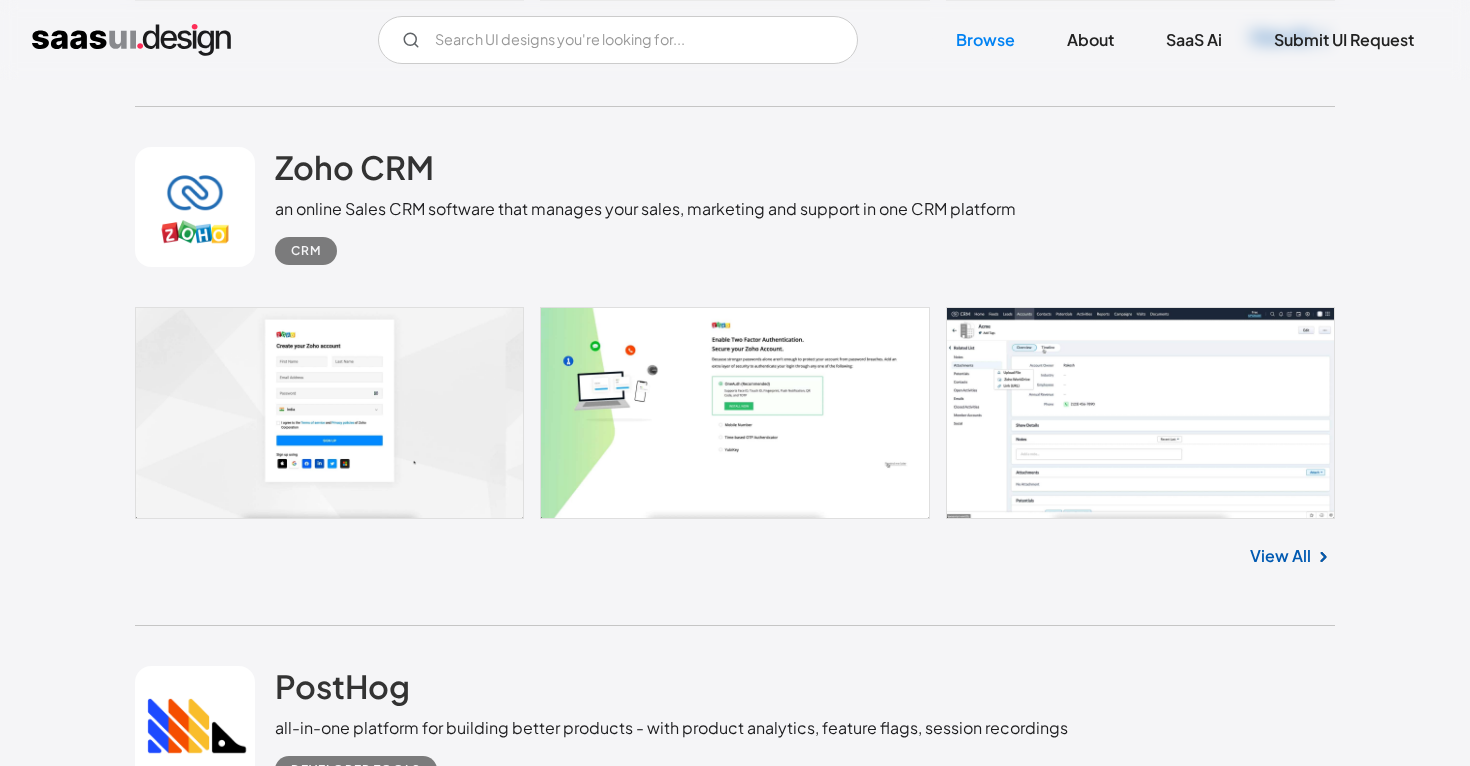 scroll, scrollTop: 6906, scrollLeft: 0, axis: vertical 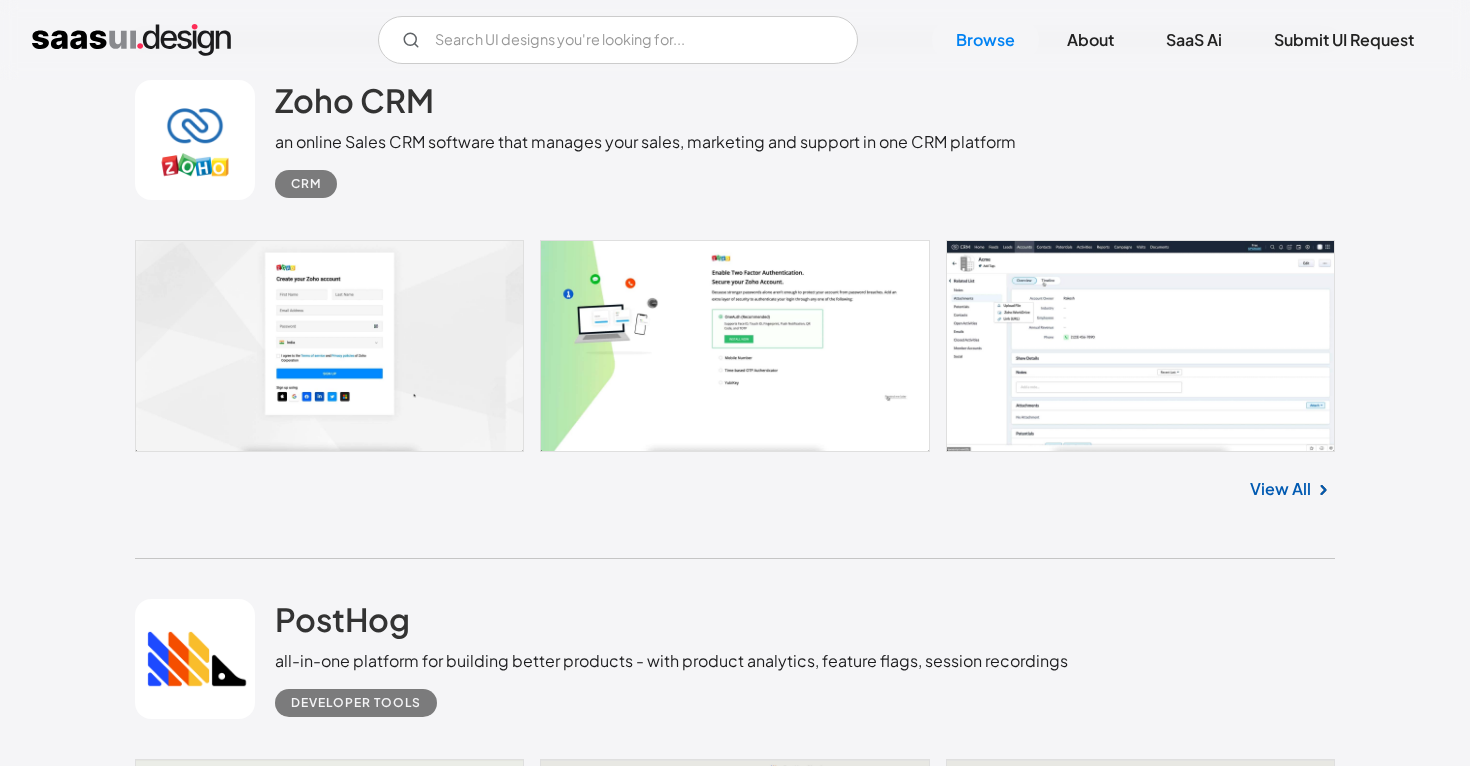 click on "View All" at bounding box center [1280, 489] 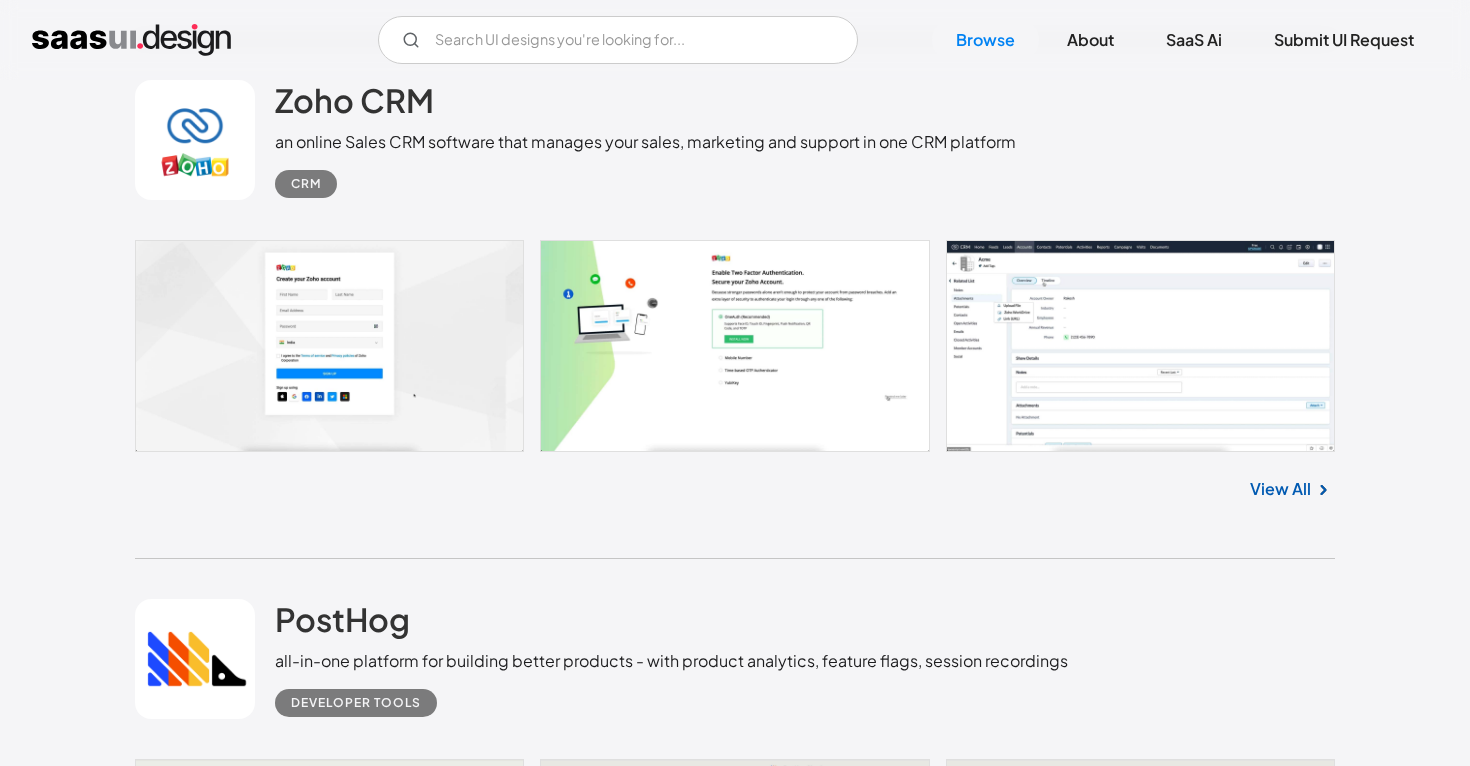 scroll, scrollTop: 20059, scrollLeft: 0, axis: vertical 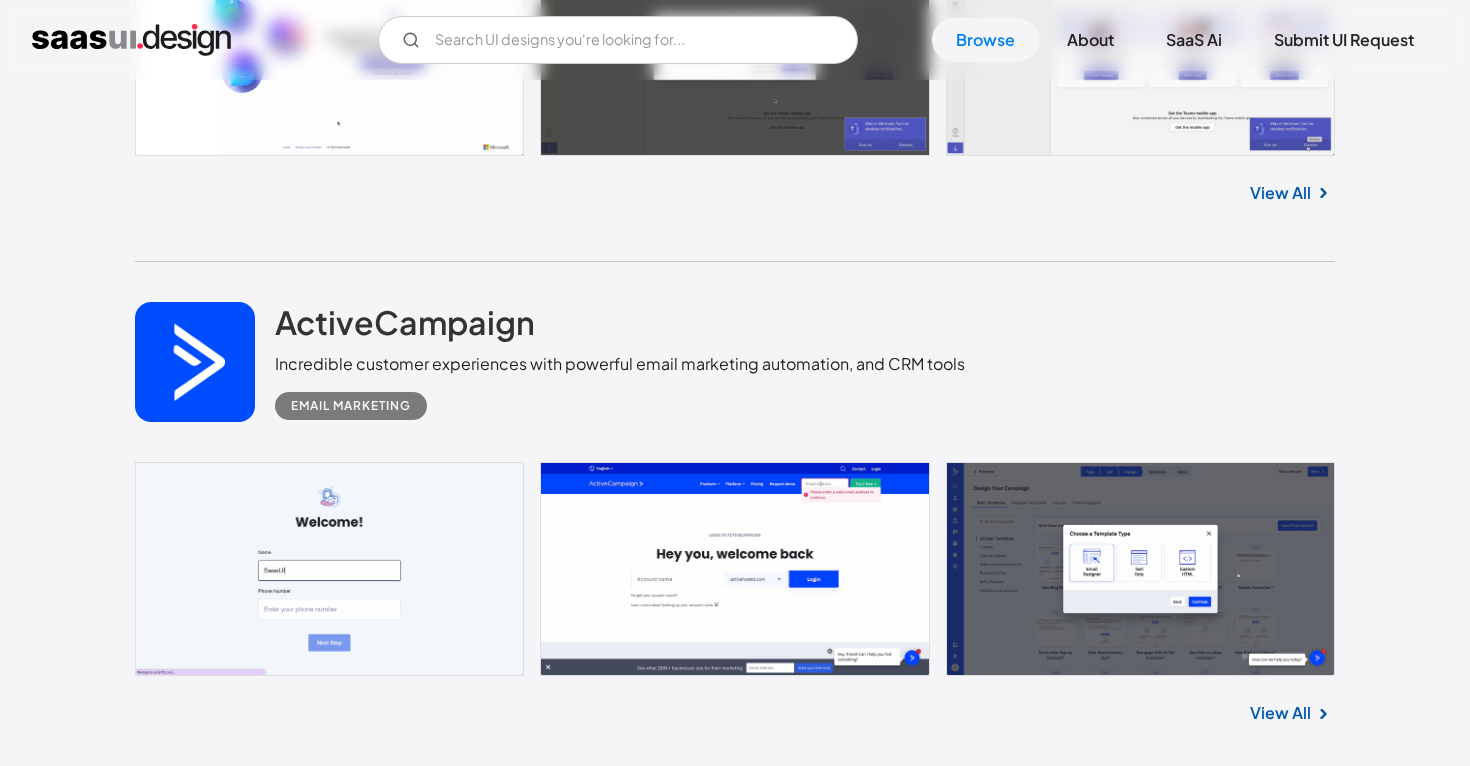 click on "View All" at bounding box center [1280, 713] 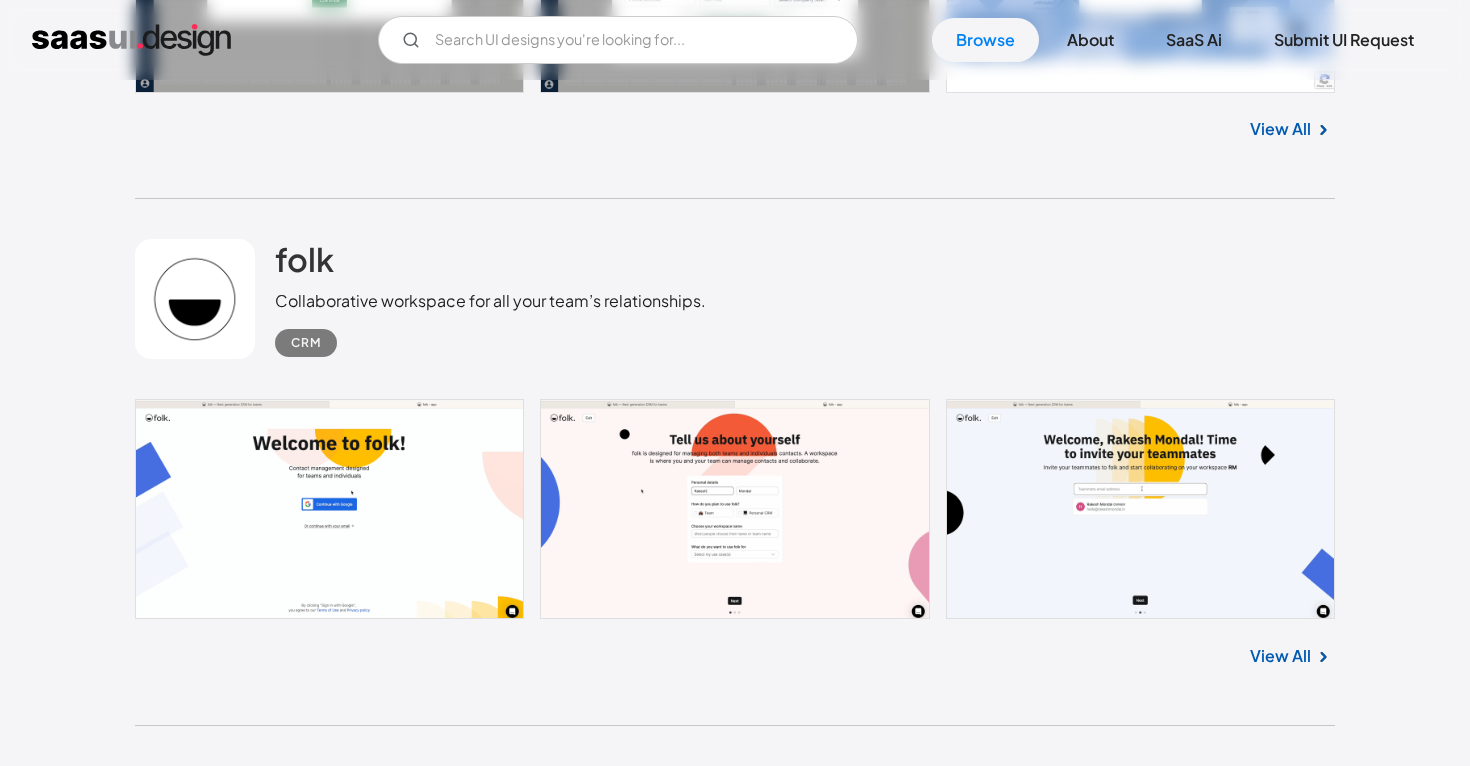 scroll, scrollTop: 6629, scrollLeft: 0, axis: vertical 